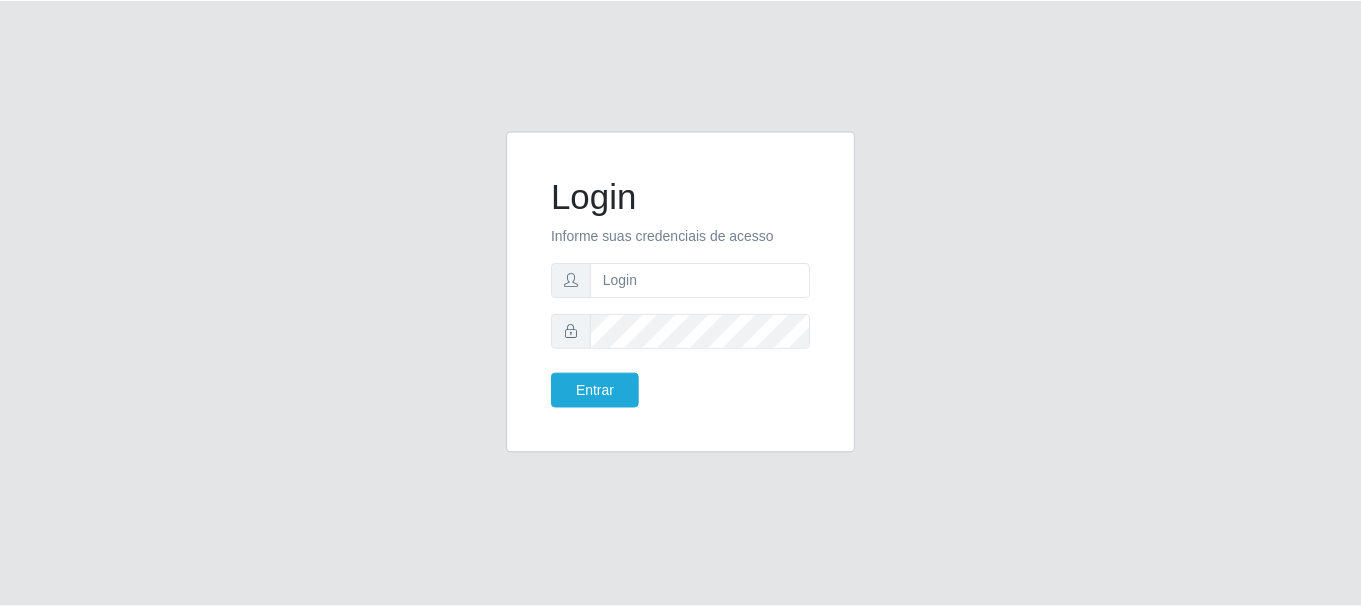 scroll, scrollTop: 0, scrollLeft: 0, axis: both 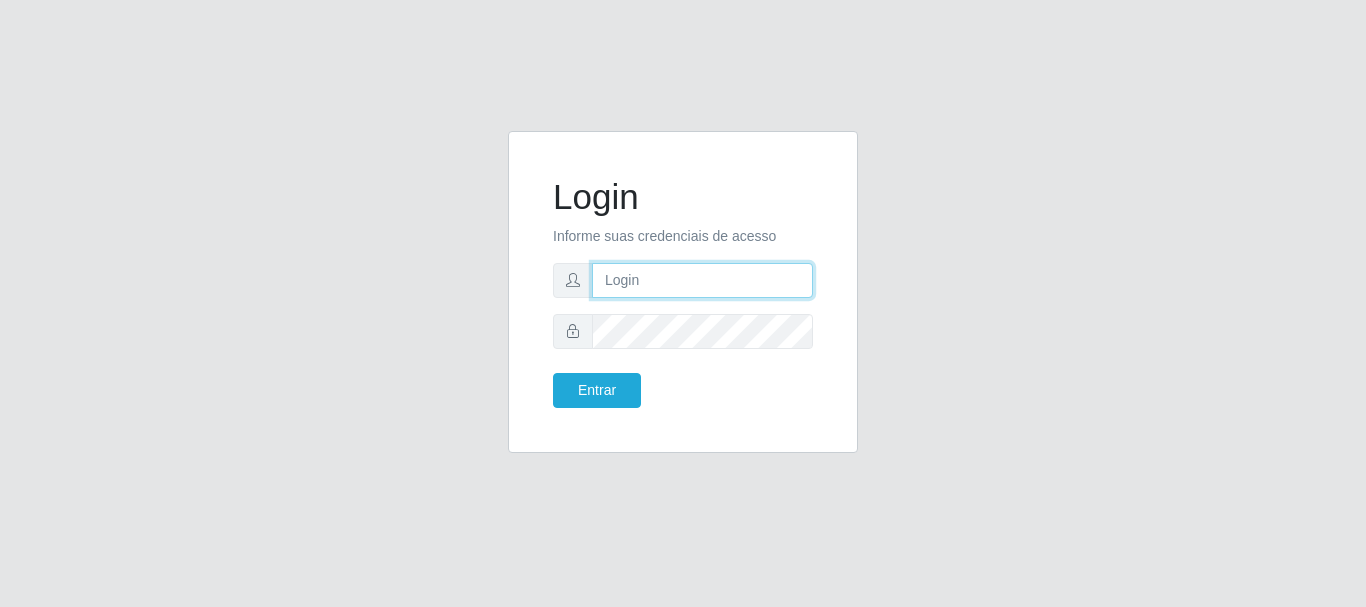 click at bounding box center (702, 280) 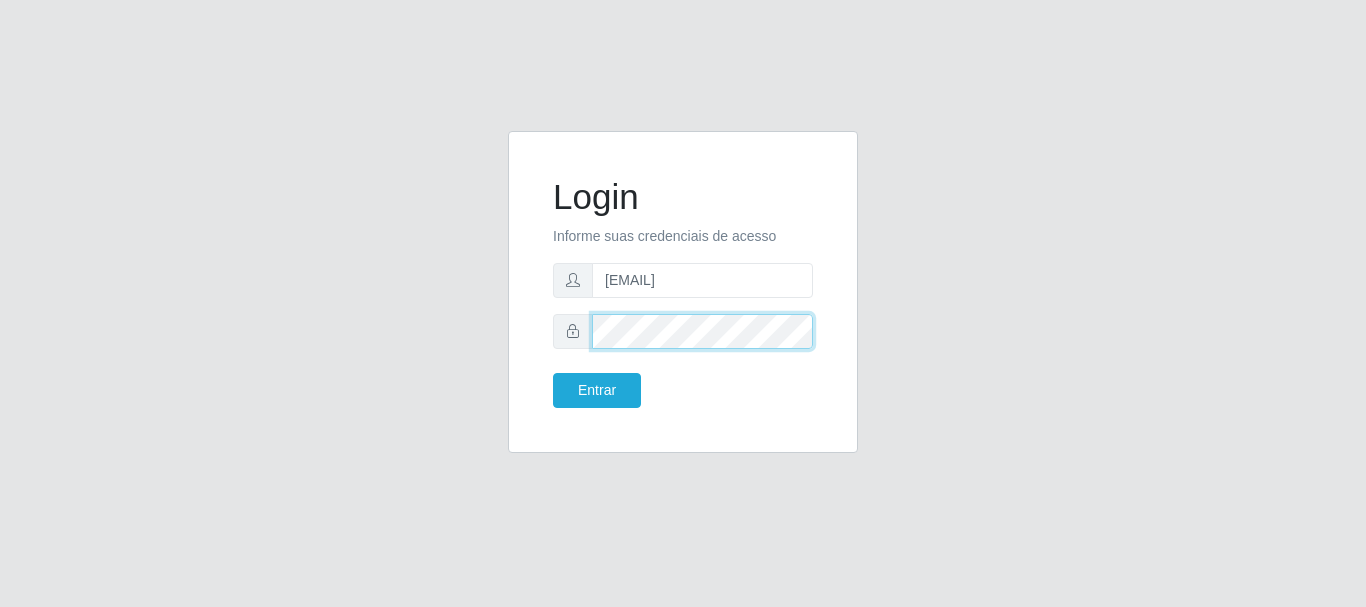 click on "Entrar" at bounding box center (597, 390) 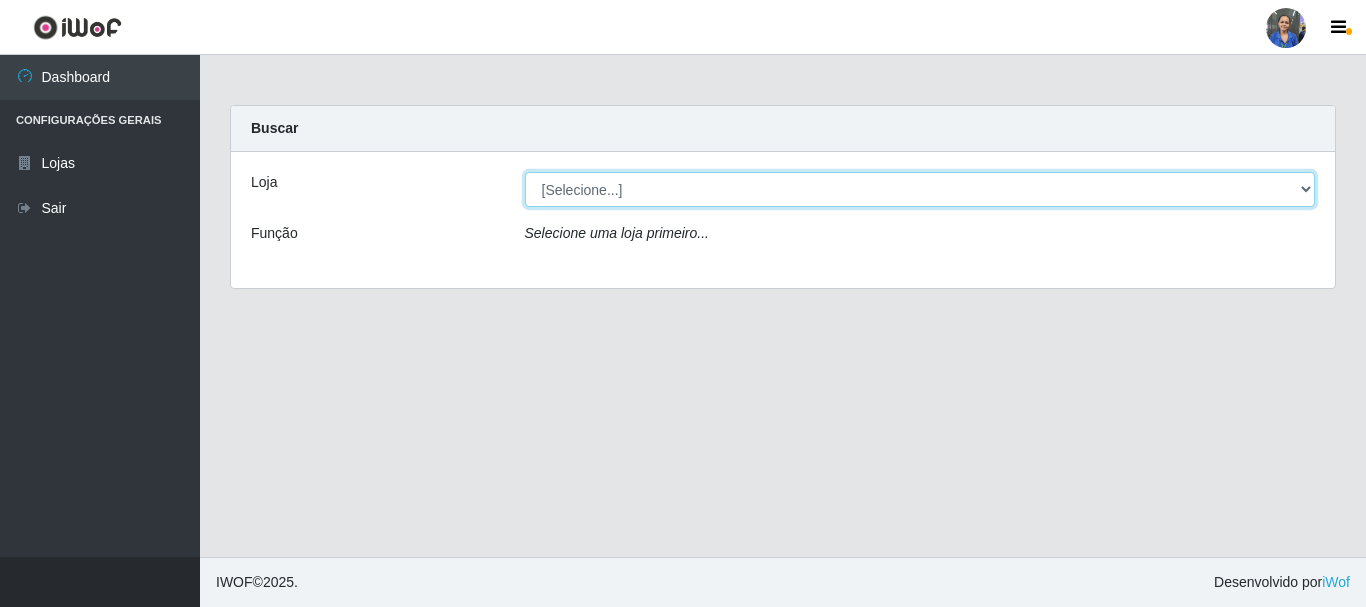 click on "[Selecione...] SuperFácil Atacado - Rodoviária" at bounding box center [920, 189] 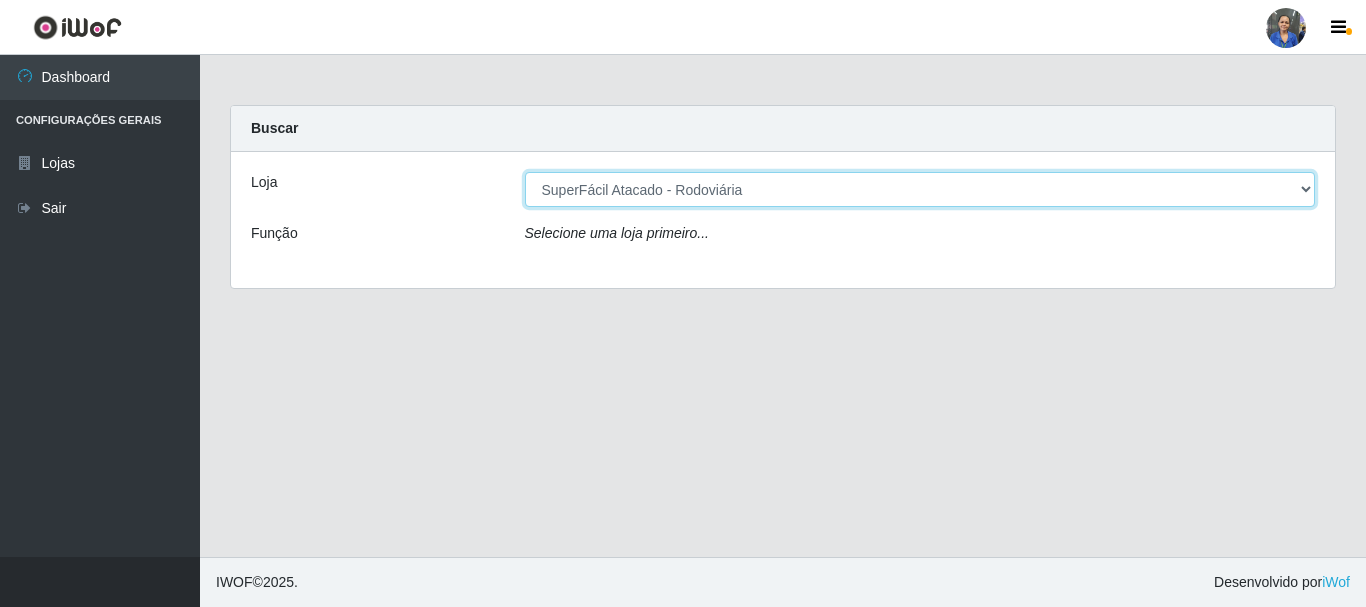 click on "[Selecione...] SuperFácil Atacado - Rodoviária" at bounding box center (920, 189) 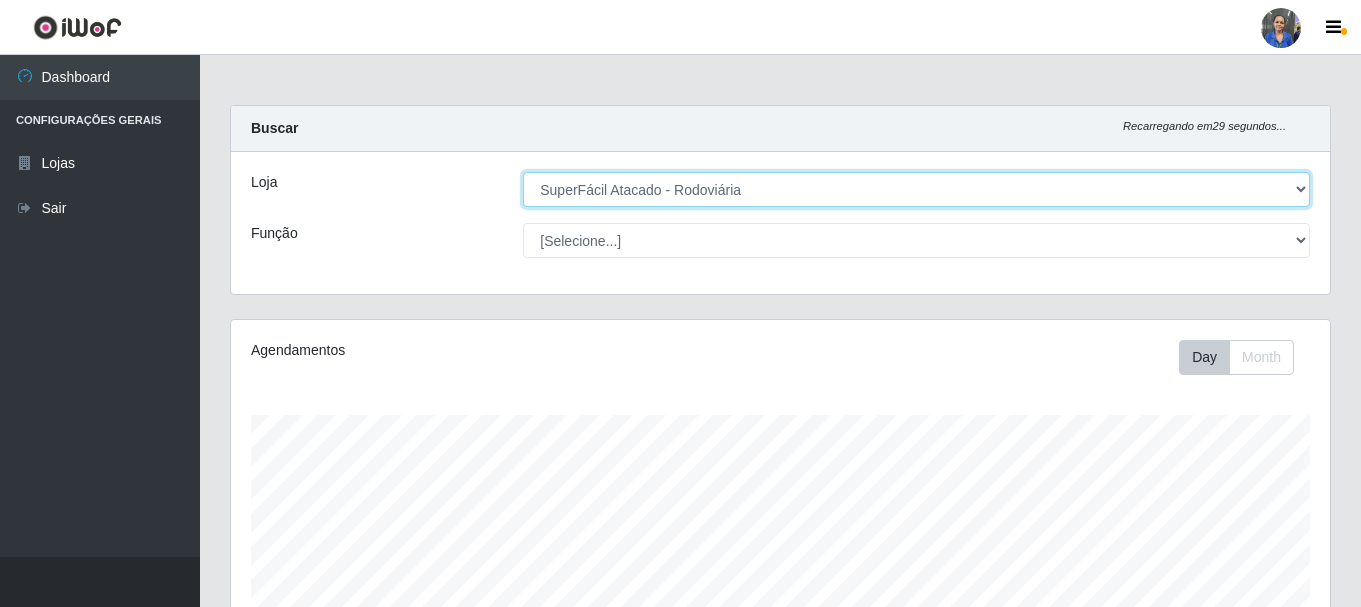scroll, scrollTop: 999585, scrollLeft: 998901, axis: both 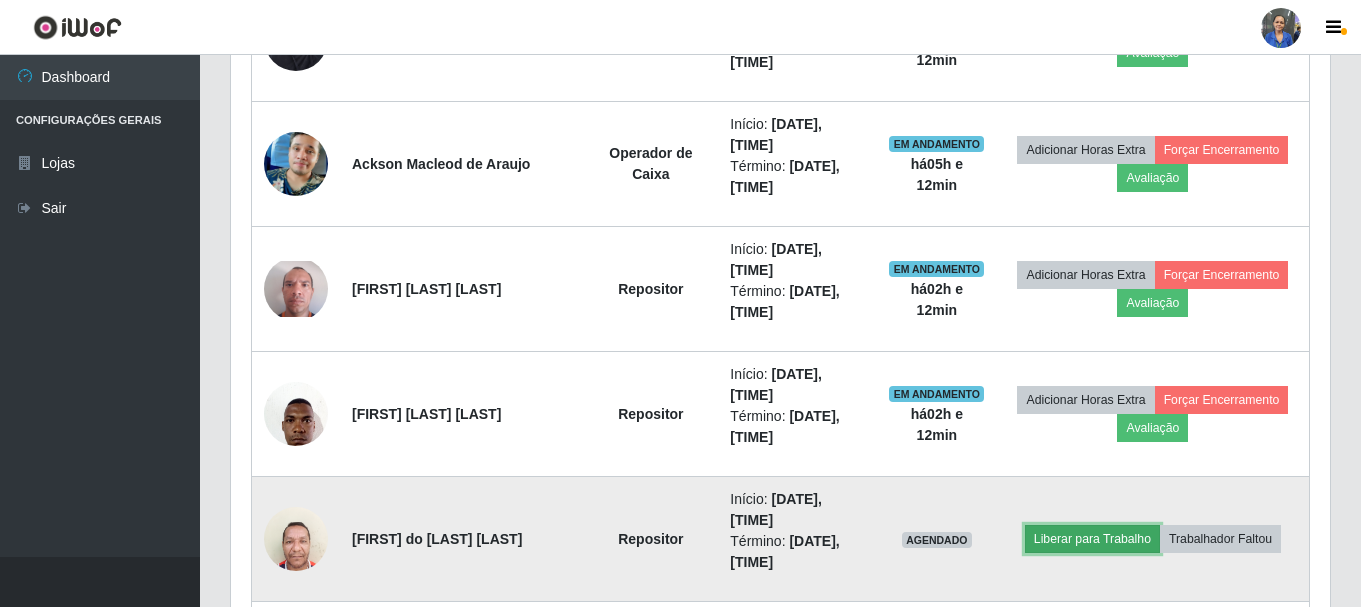 click on "Liberar para Trabalho" at bounding box center [1092, 539] 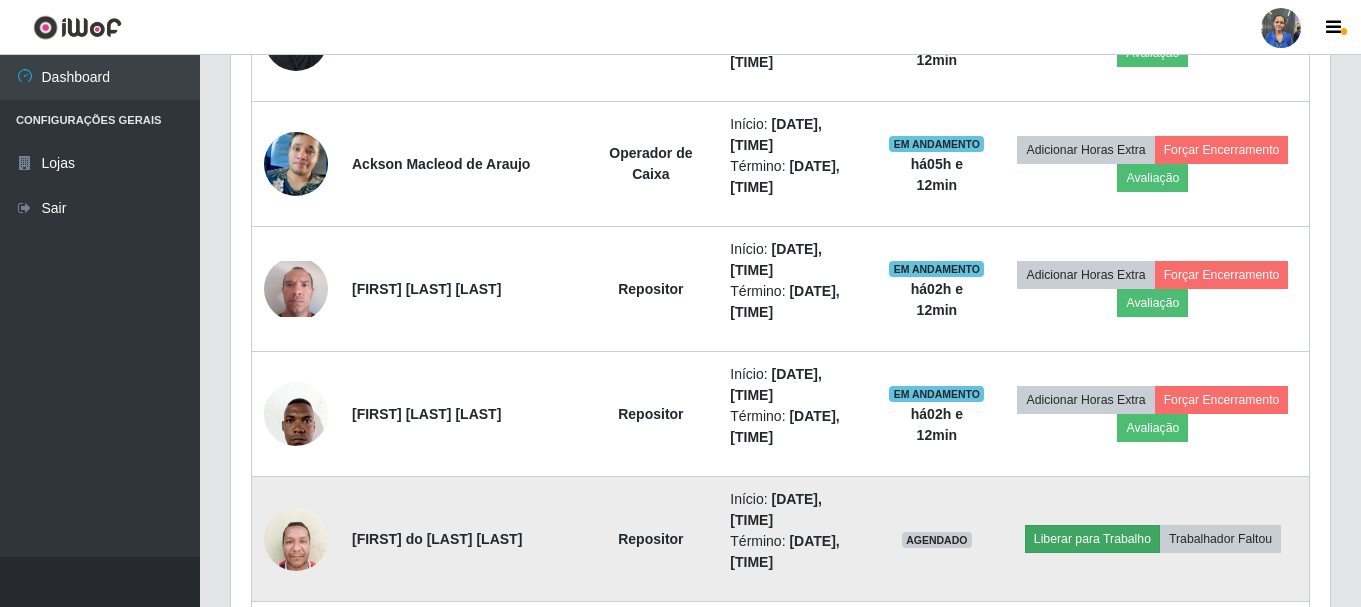 scroll, scrollTop: 999585, scrollLeft: 998911, axis: both 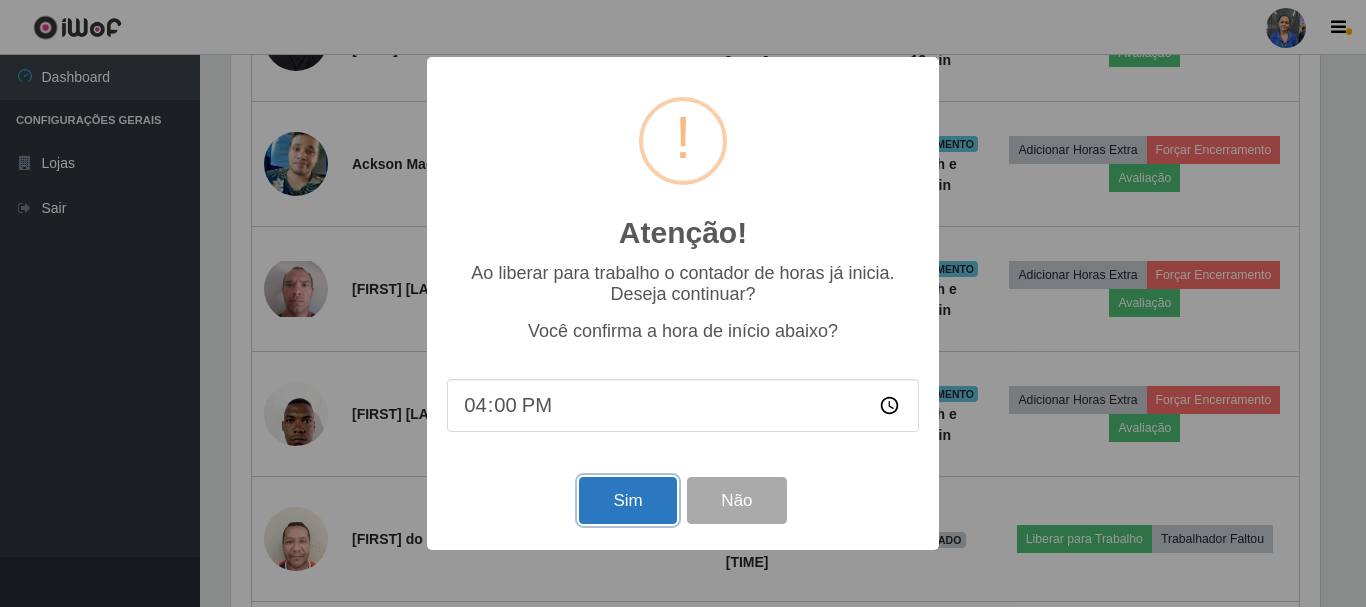 click on "Sim" at bounding box center [627, 500] 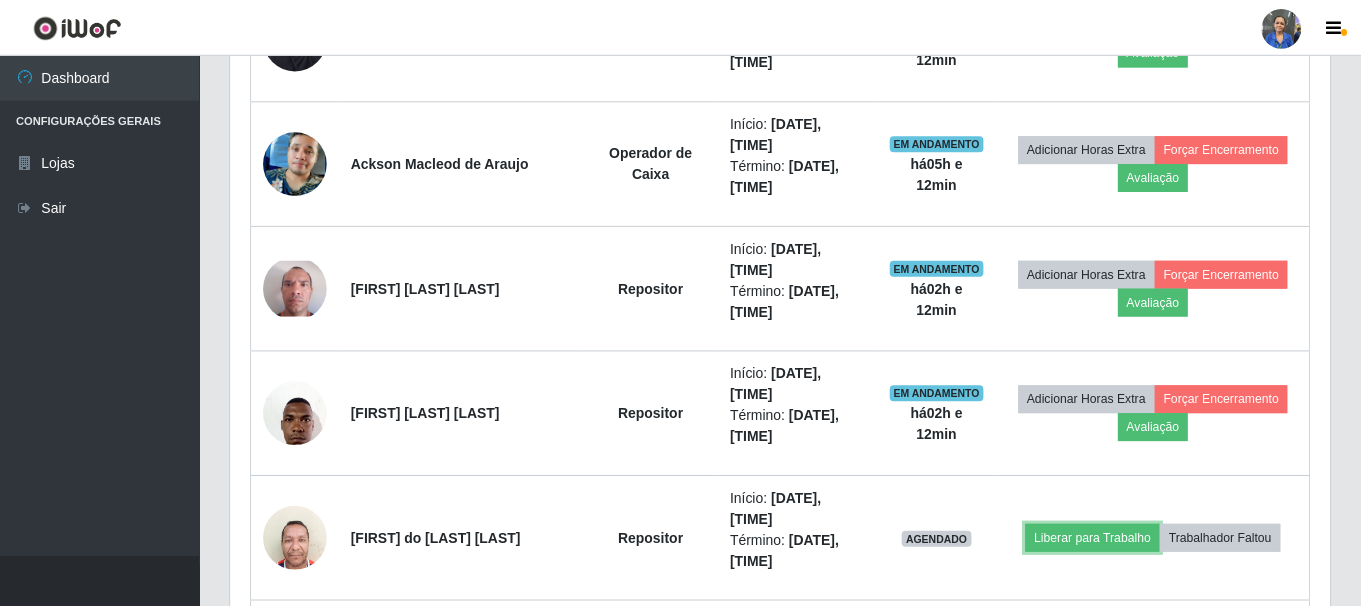 scroll, scrollTop: 999585, scrollLeft: 998901, axis: both 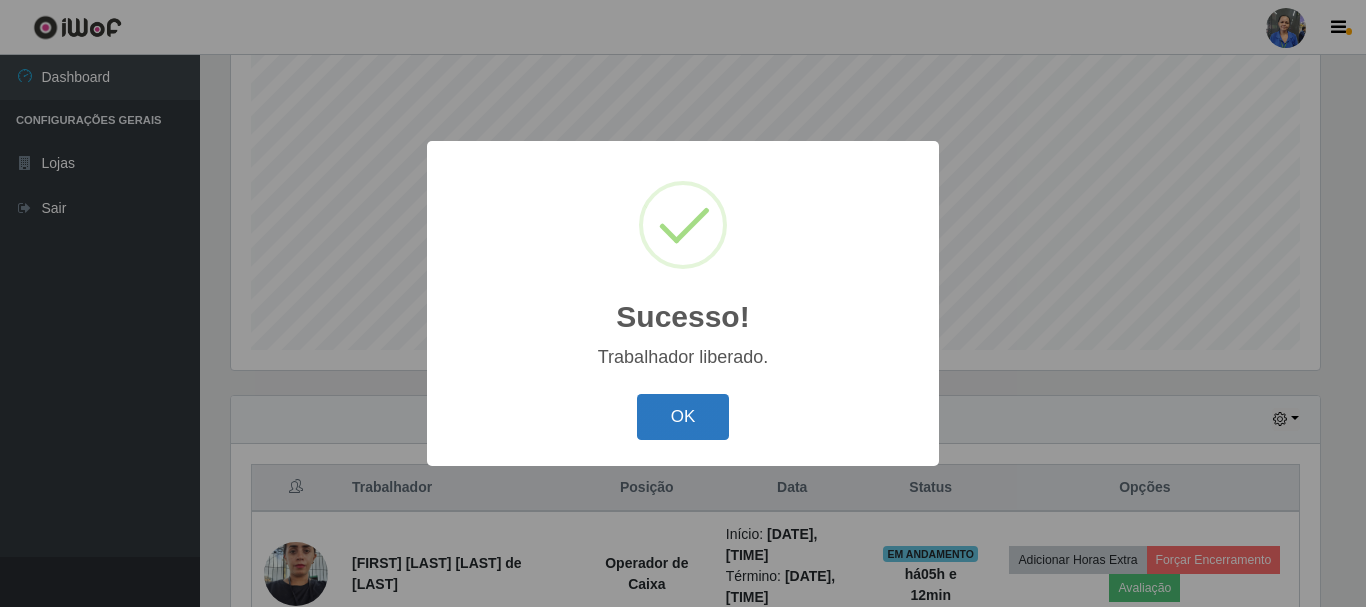click on "OK" at bounding box center [683, 417] 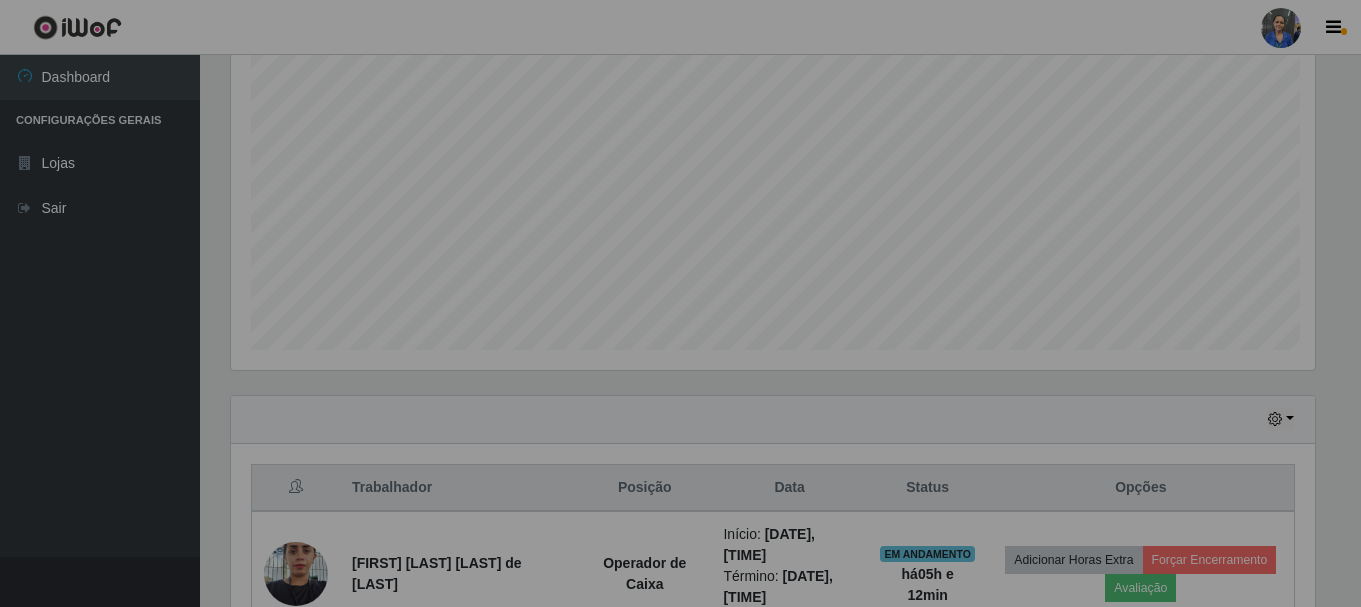 scroll, scrollTop: 999585, scrollLeft: 998901, axis: both 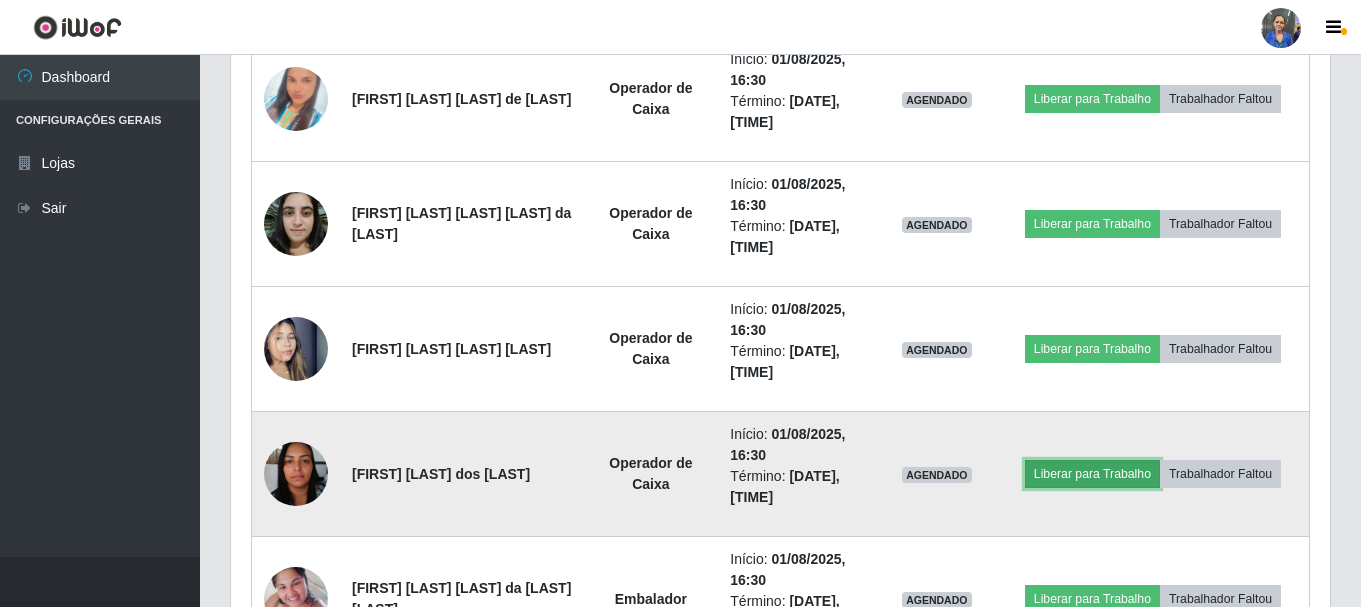 click on "Liberar para Trabalho" at bounding box center (1092, 474) 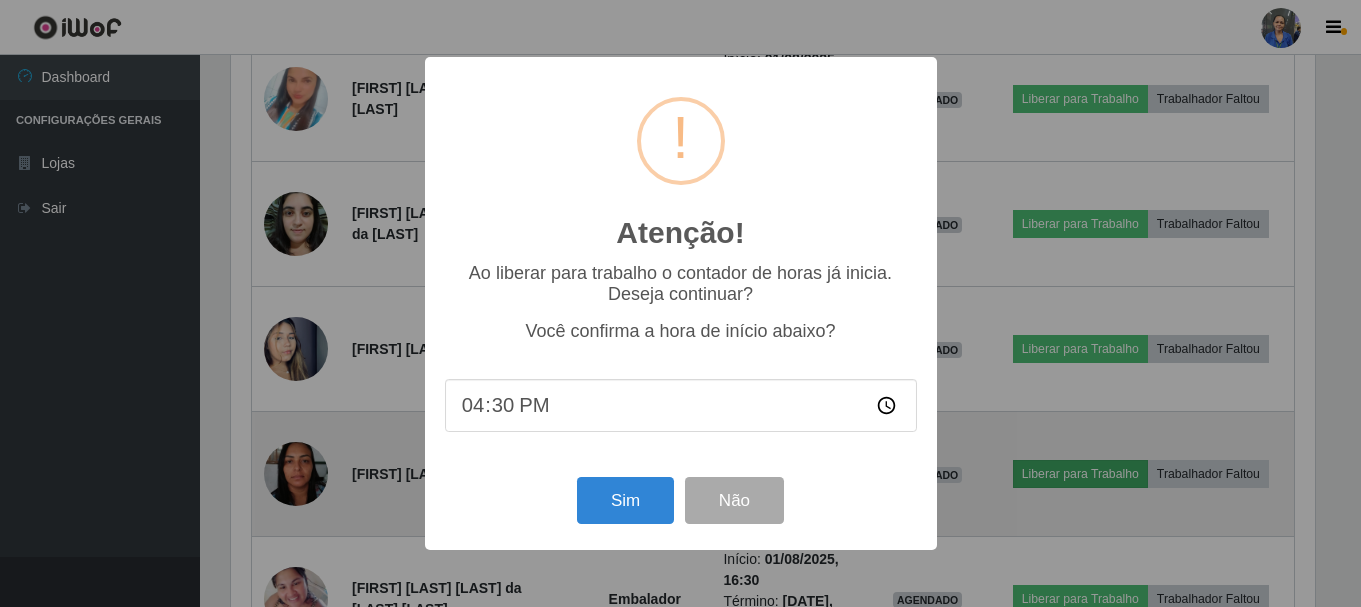 scroll, scrollTop: 999585, scrollLeft: 998911, axis: both 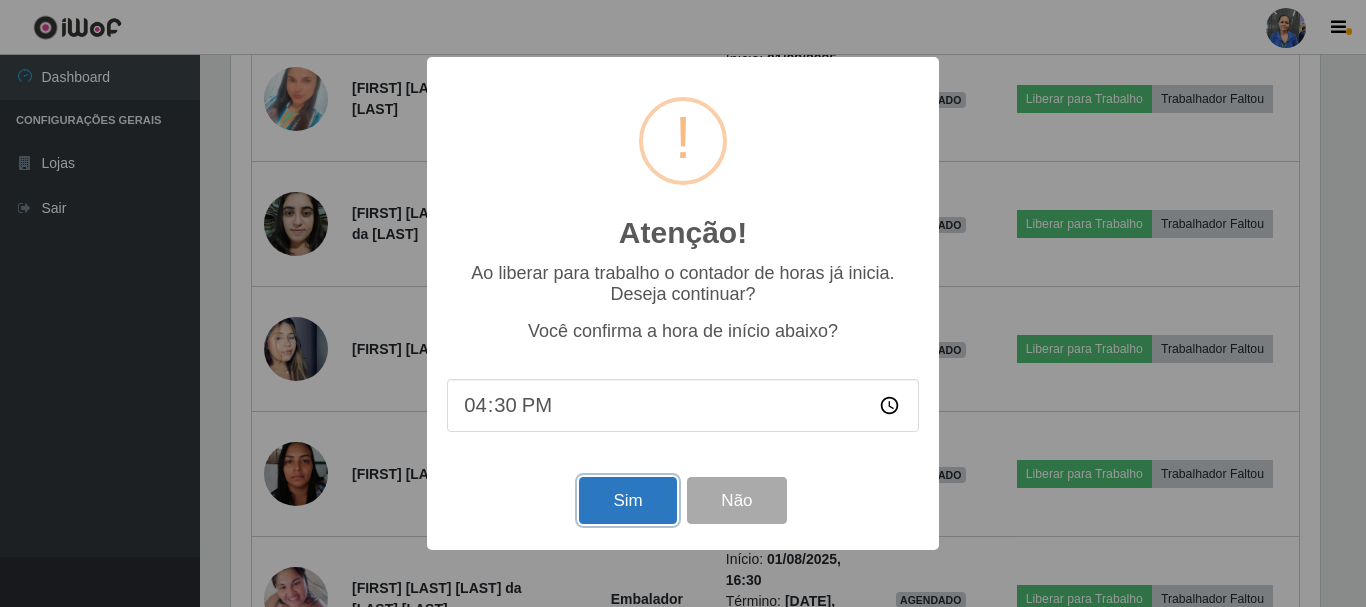 click on "Sim" at bounding box center (627, 500) 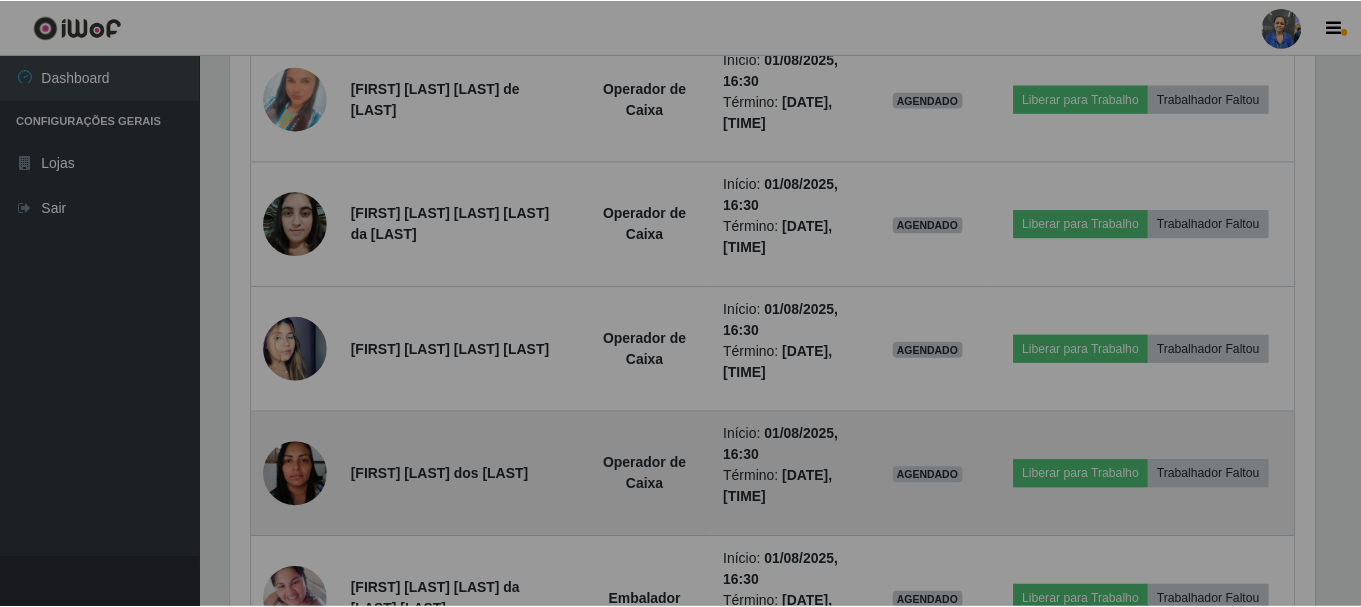 scroll, scrollTop: 999585, scrollLeft: 998901, axis: both 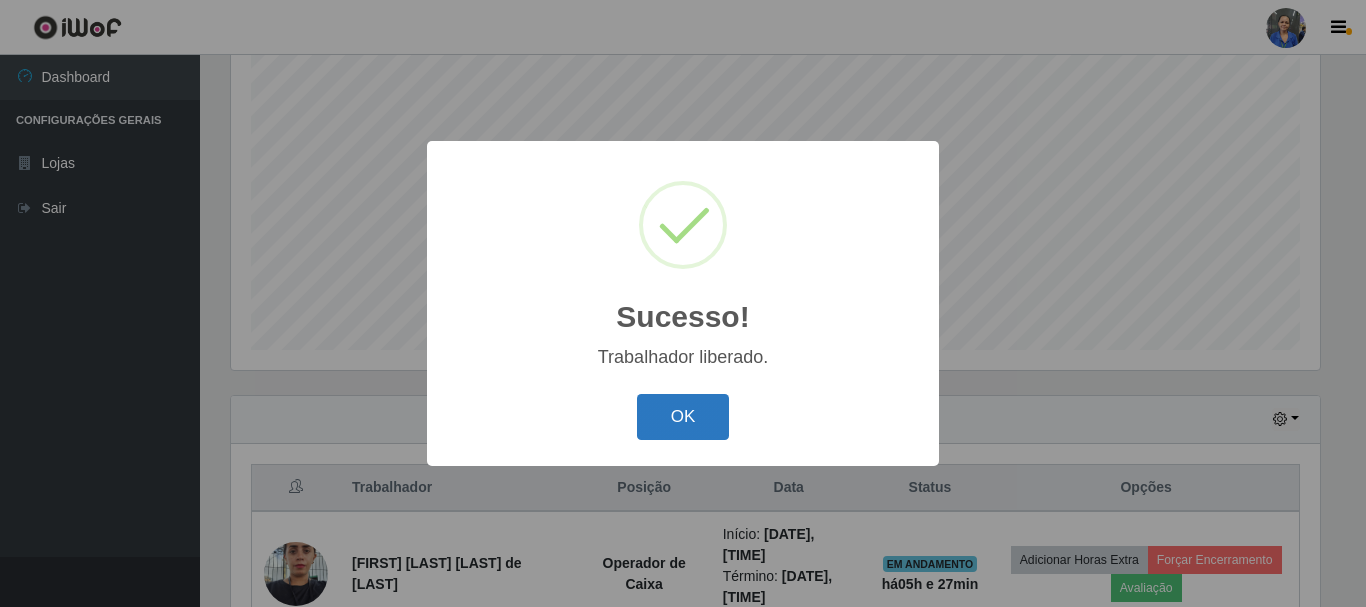 click on "OK" at bounding box center (683, 417) 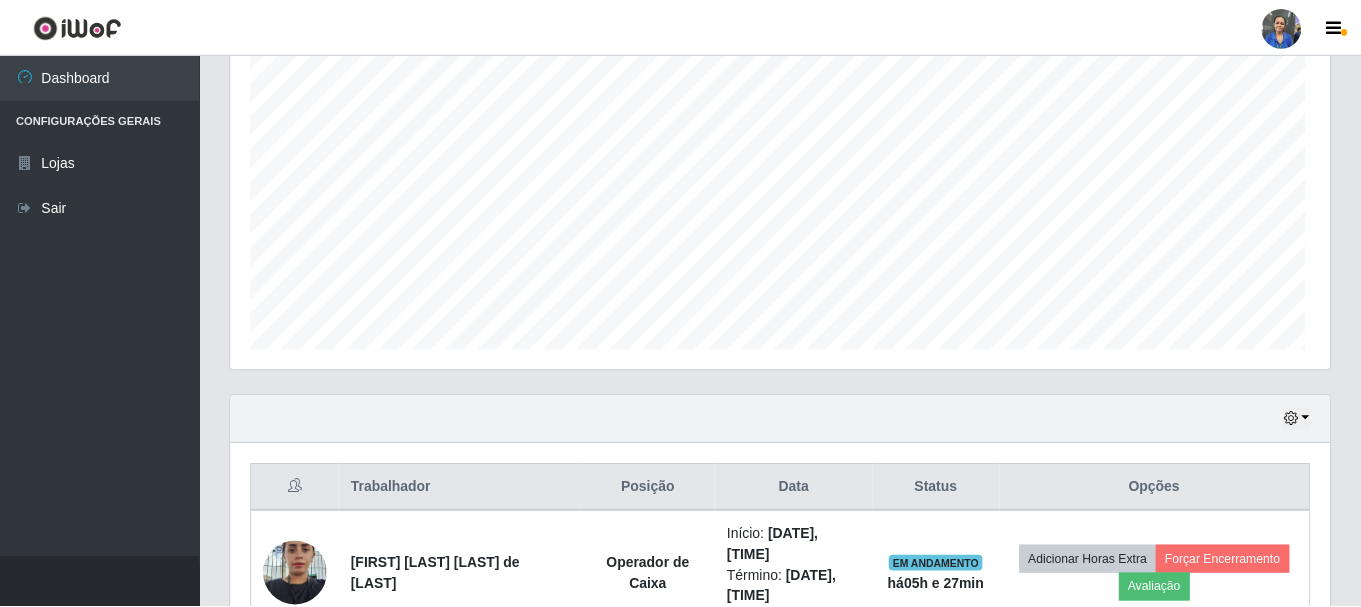 scroll, scrollTop: 999585, scrollLeft: 998901, axis: both 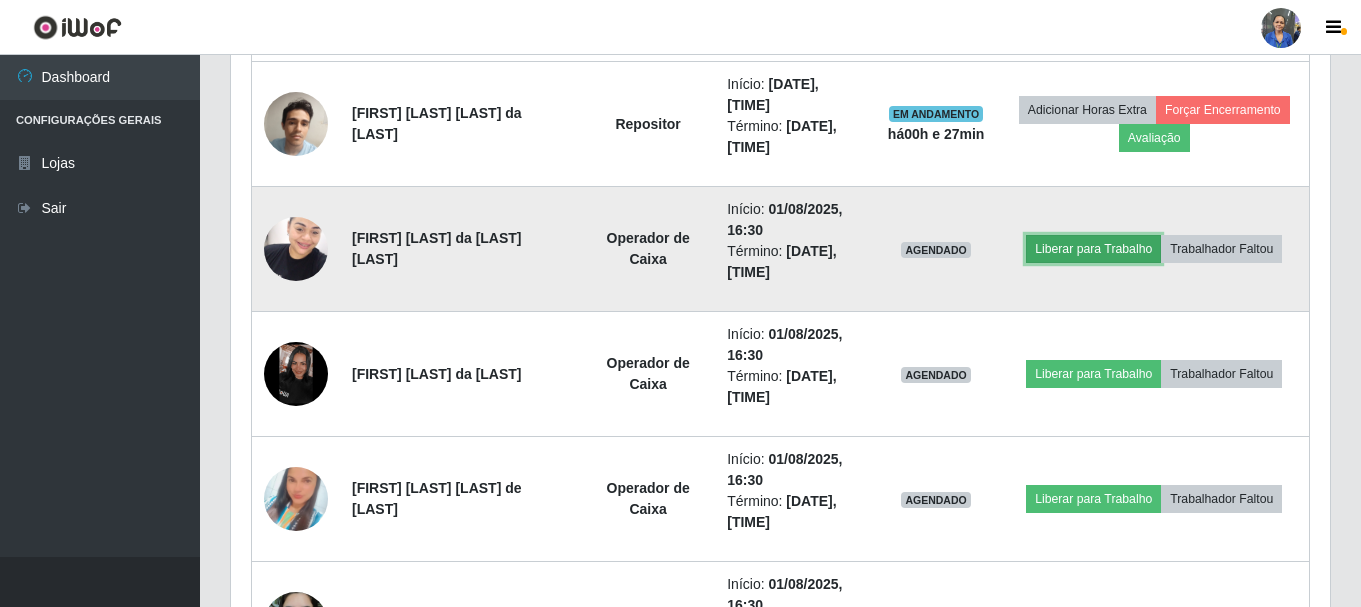 click on "Liberar para Trabalho" at bounding box center (1093, 249) 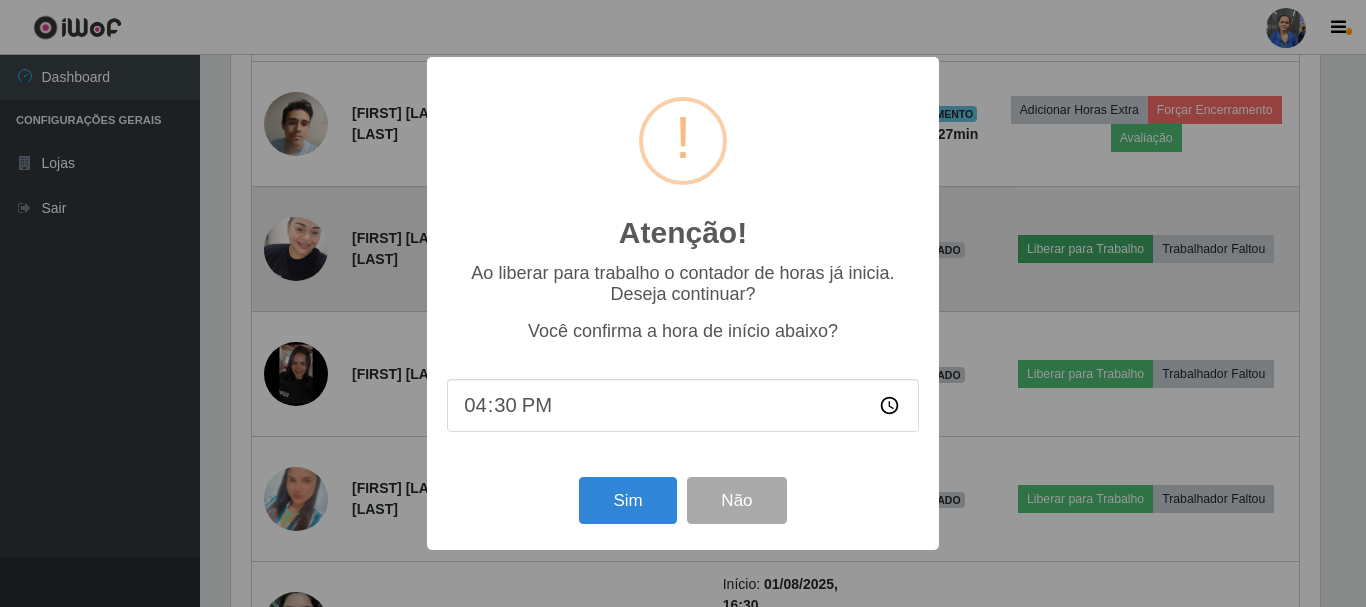 scroll, scrollTop: 999585, scrollLeft: 998911, axis: both 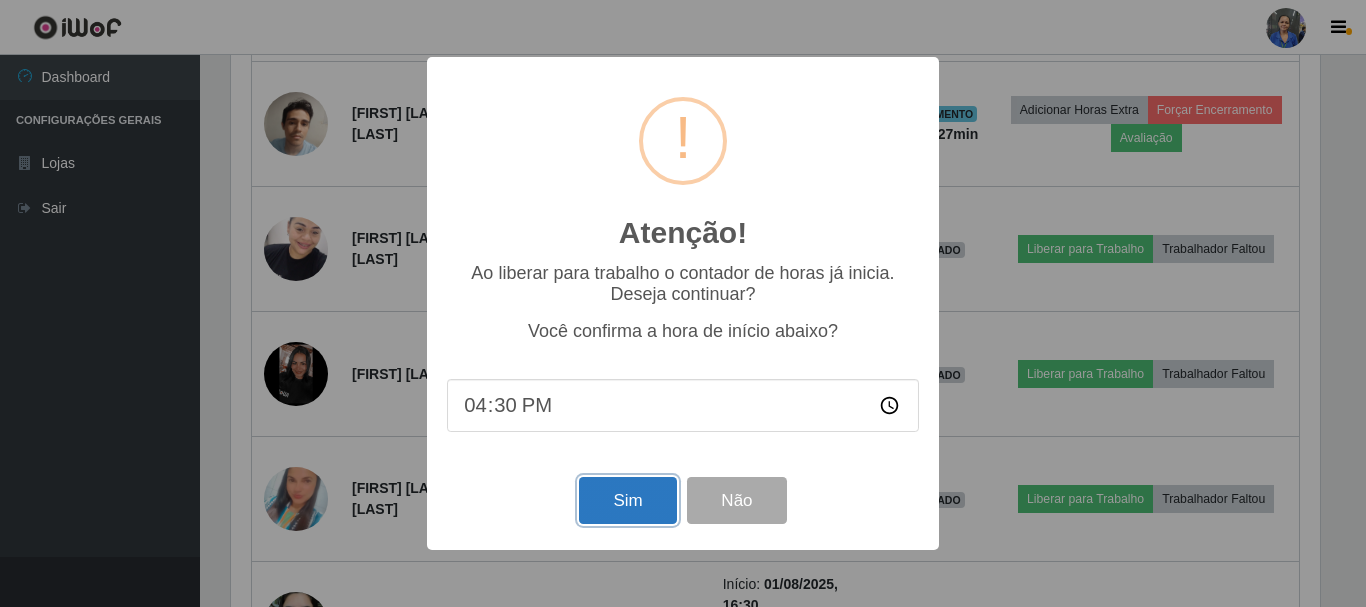 click on "Sim" at bounding box center [627, 500] 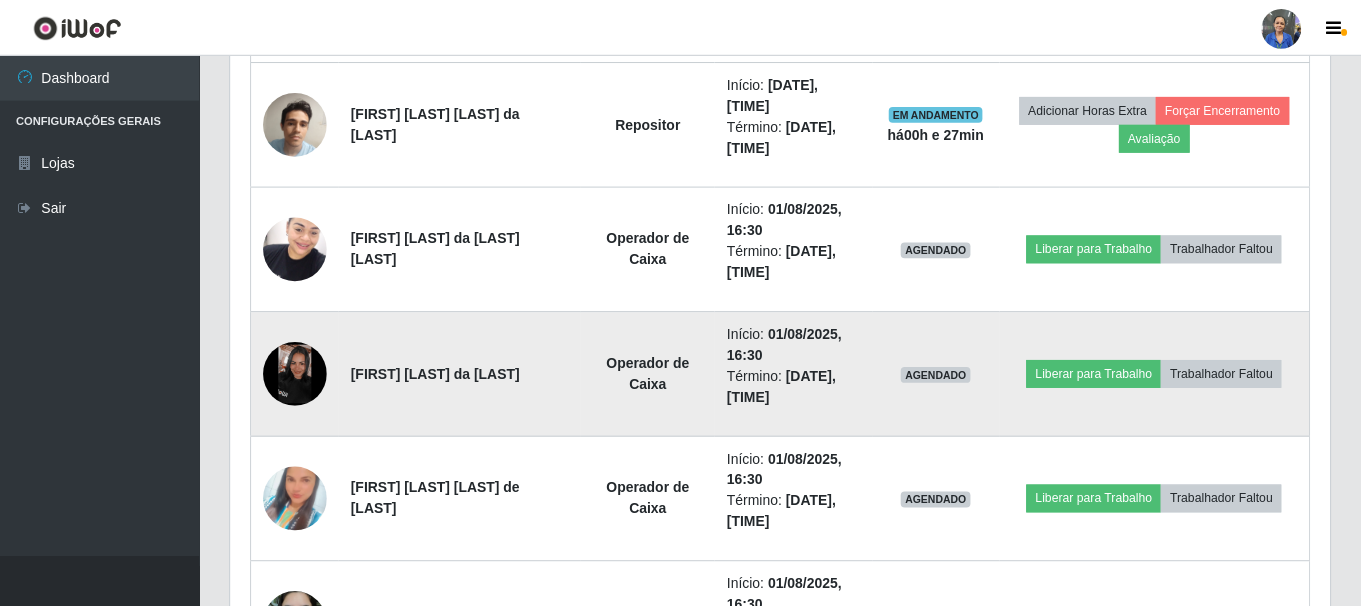 scroll, scrollTop: 999585, scrollLeft: 998901, axis: both 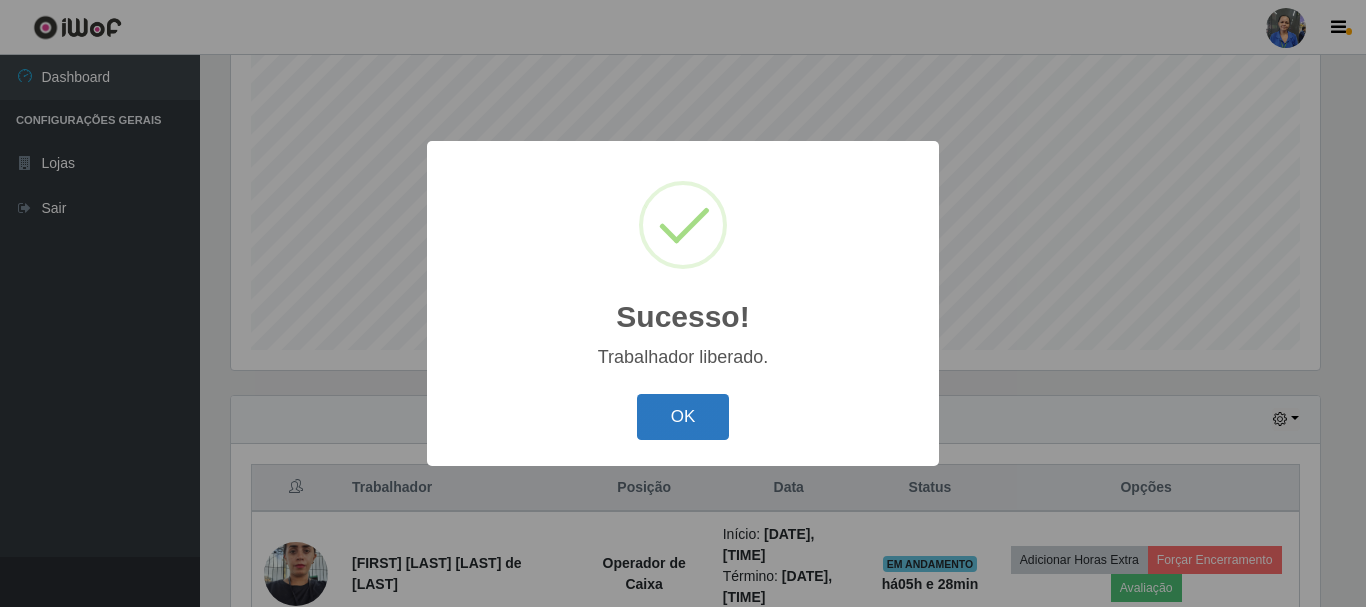 click on "OK" at bounding box center [683, 417] 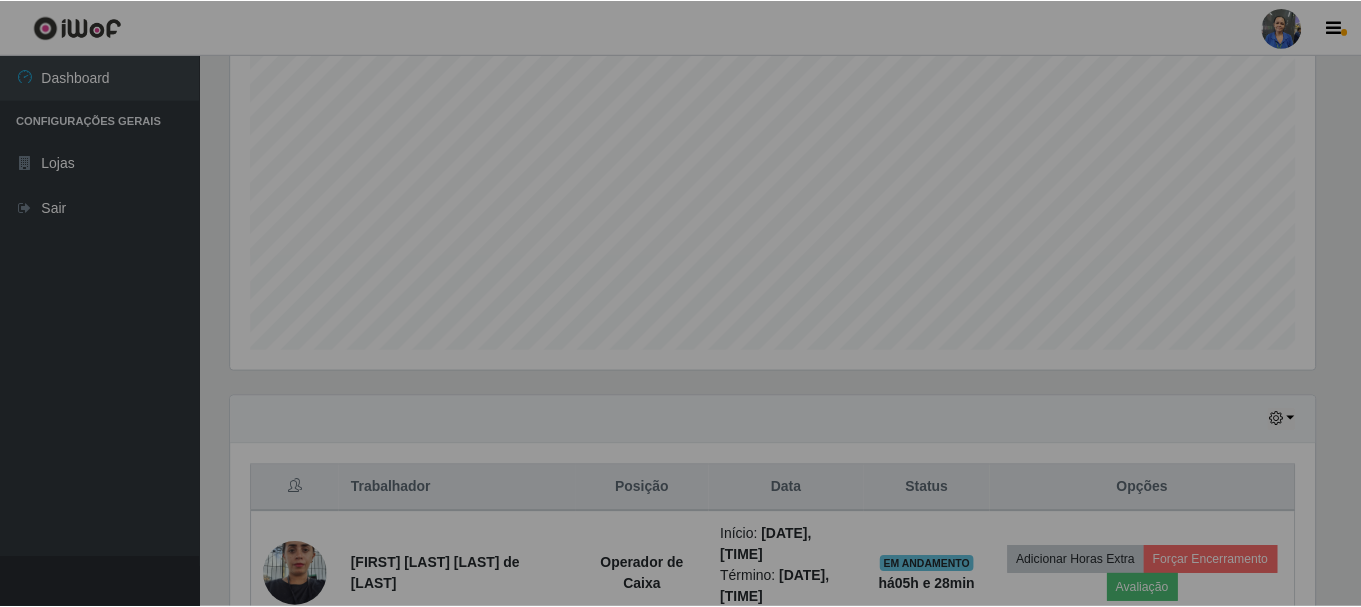 scroll, scrollTop: 999585, scrollLeft: 998901, axis: both 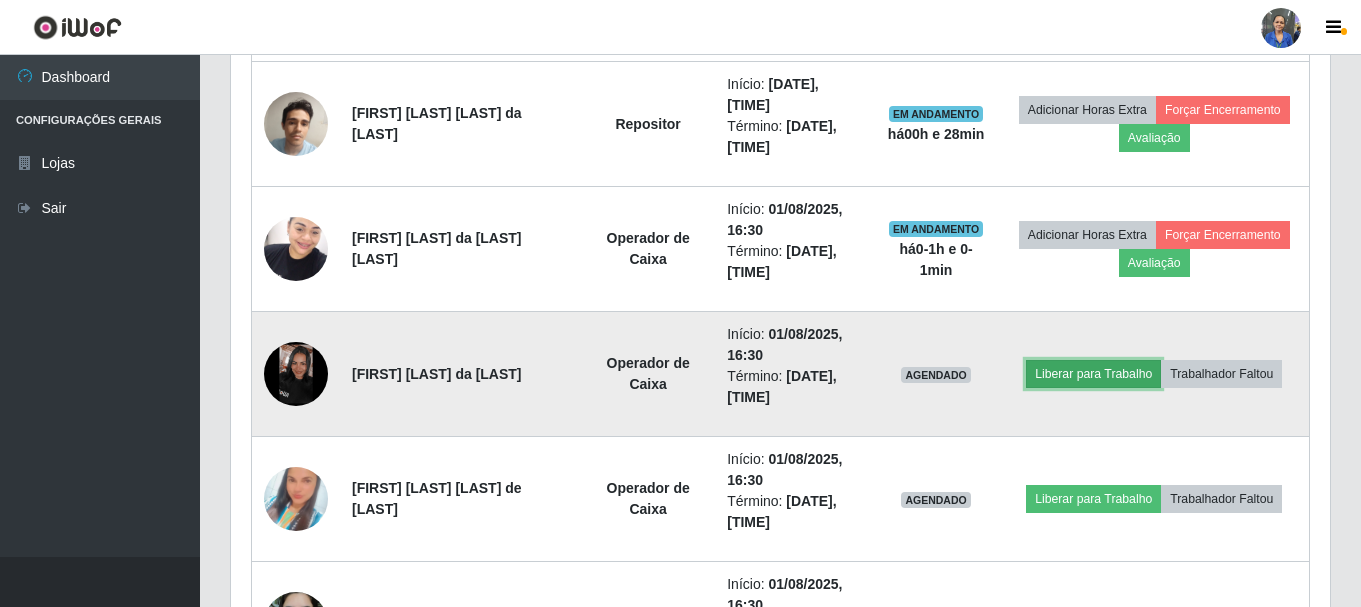 click on "Liberar para Trabalho" at bounding box center [1093, 374] 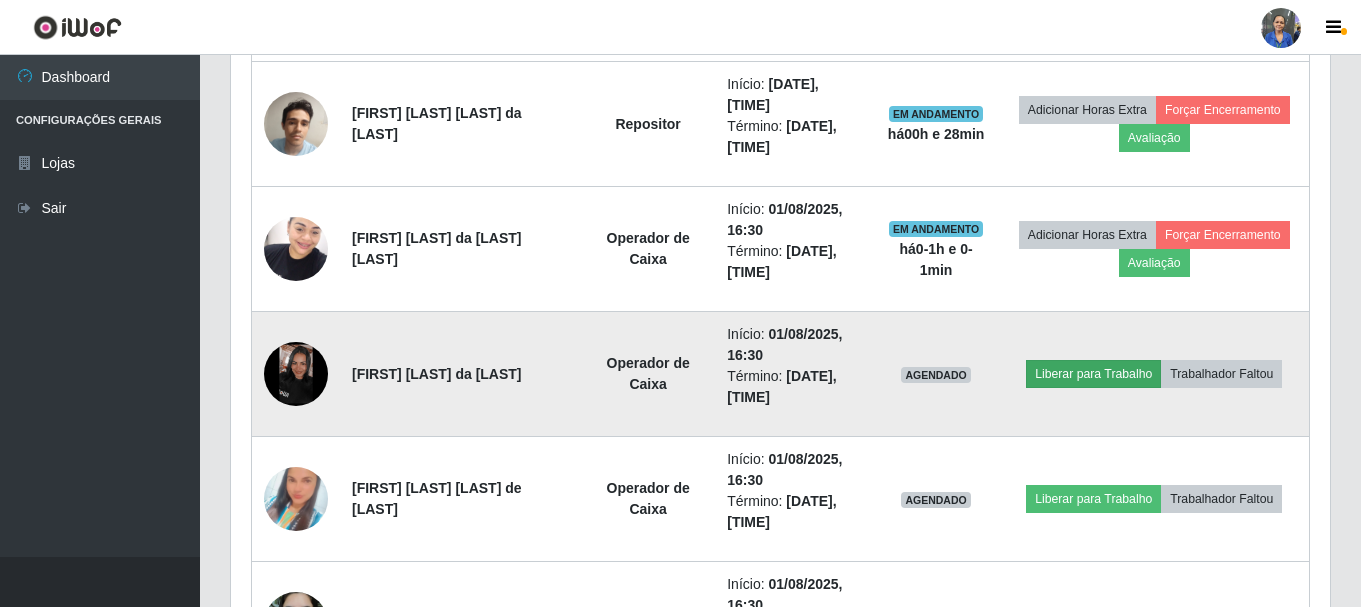 scroll, scrollTop: 999585, scrollLeft: 998911, axis: both 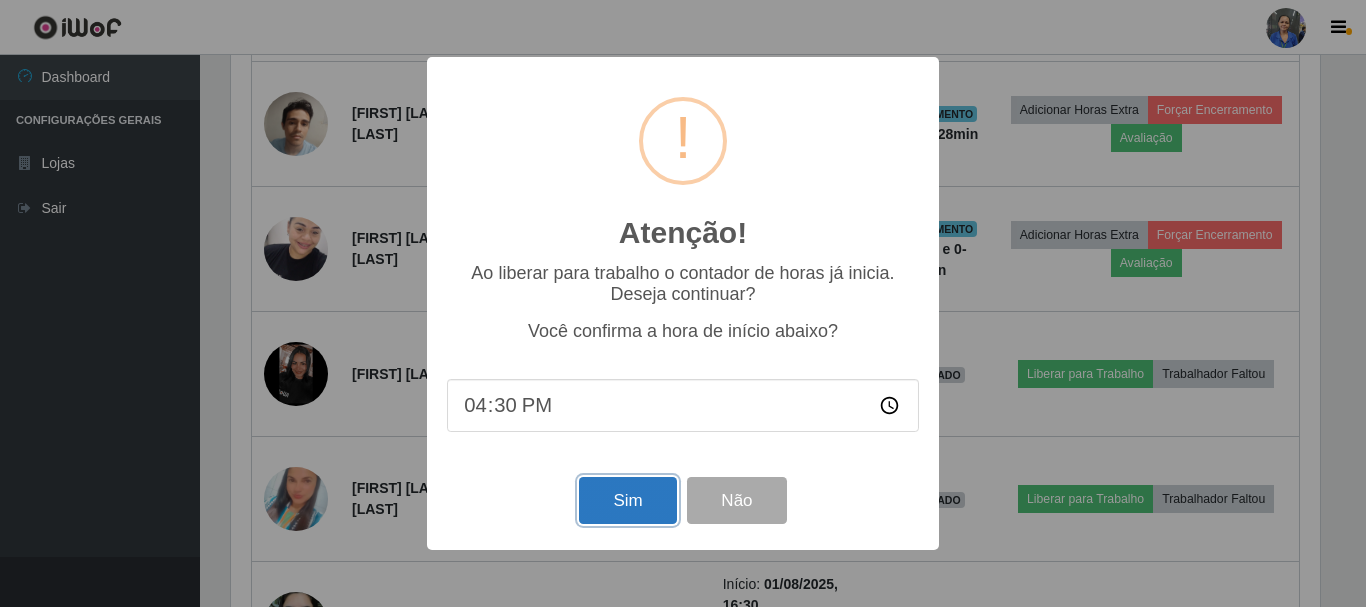 click on "Sim" at bounding box center [627, 500] 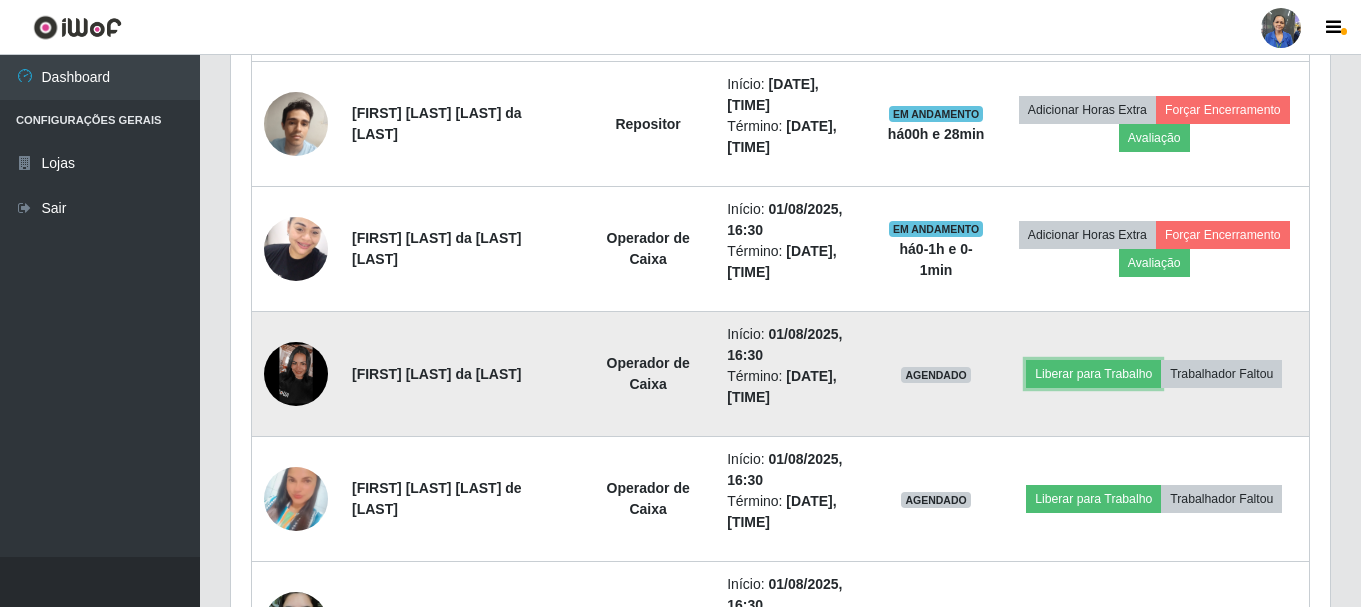 scroll, scrollTop: 999585, scrollLeft: 998901, axis: both 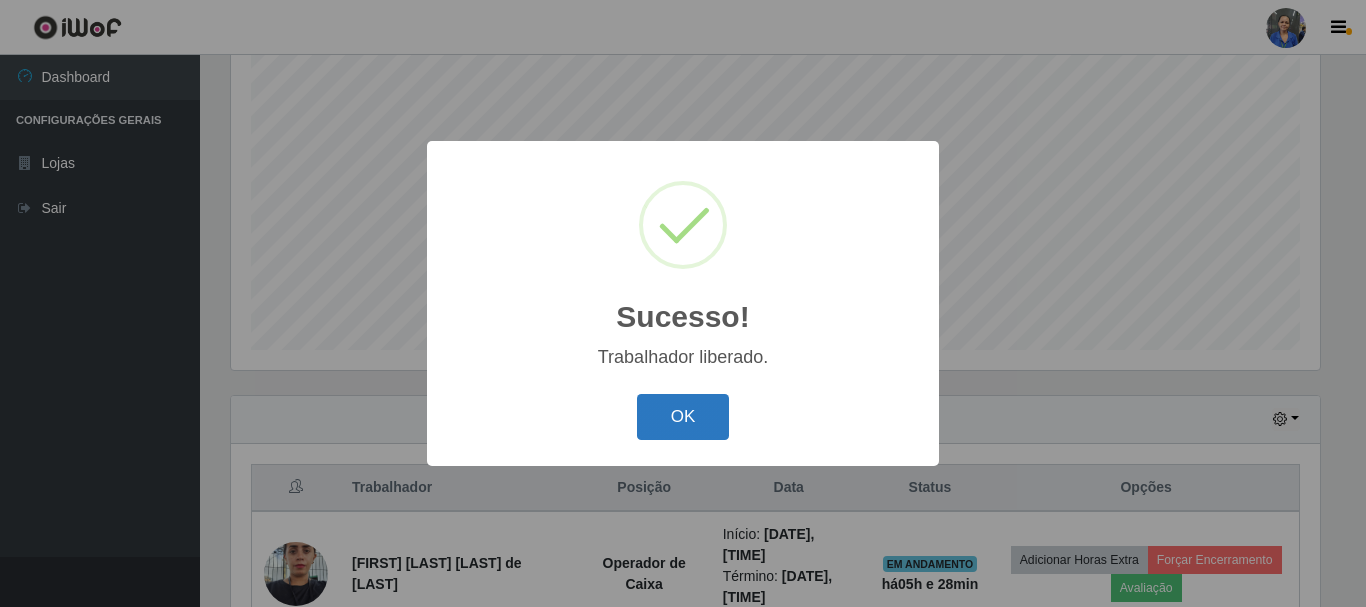 click on "OK" at bounding box center (683, 417) 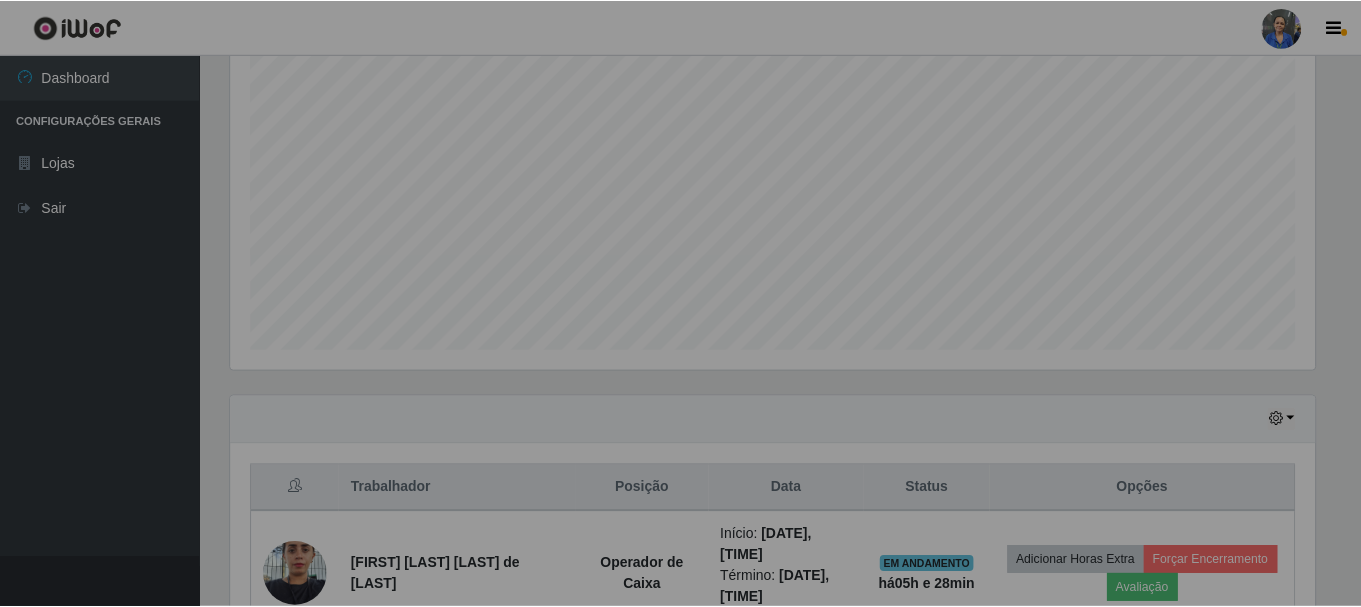 scroll, scrollTop: 999585, scrollLeft: 998901, axis: both 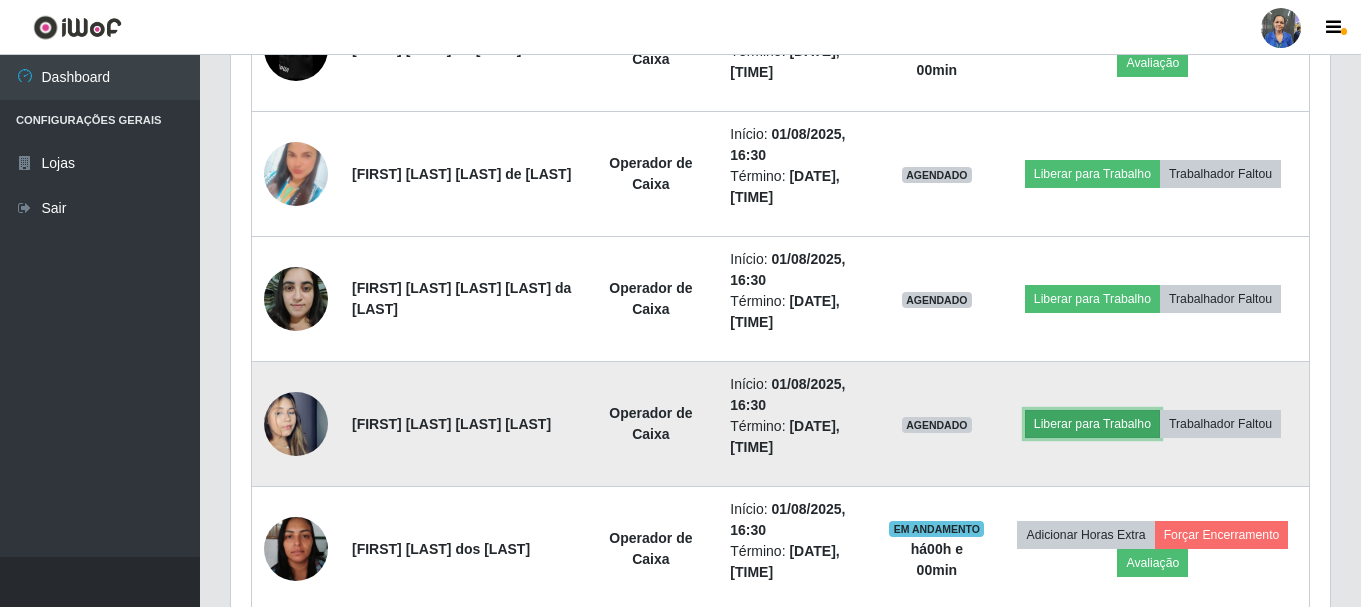 click on "Liberar para Trabalho" at bounding box center [1092, 424] 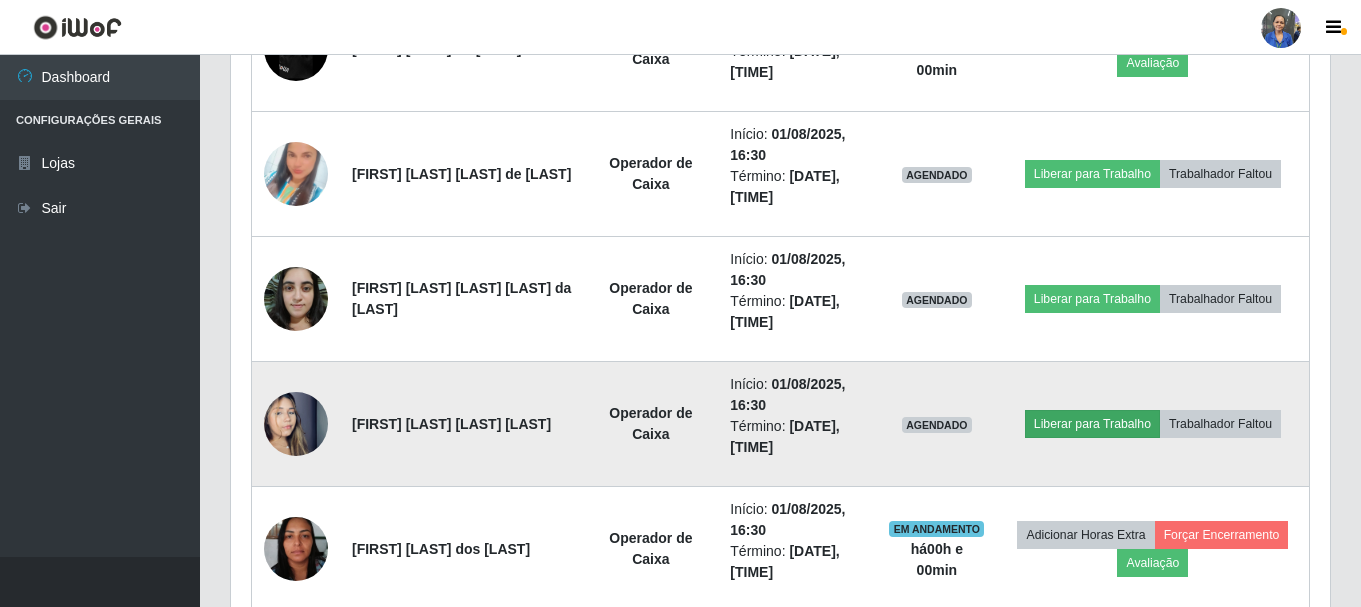 scroll, scrollTop: 999585, scrollLeft: 998911, axis: both 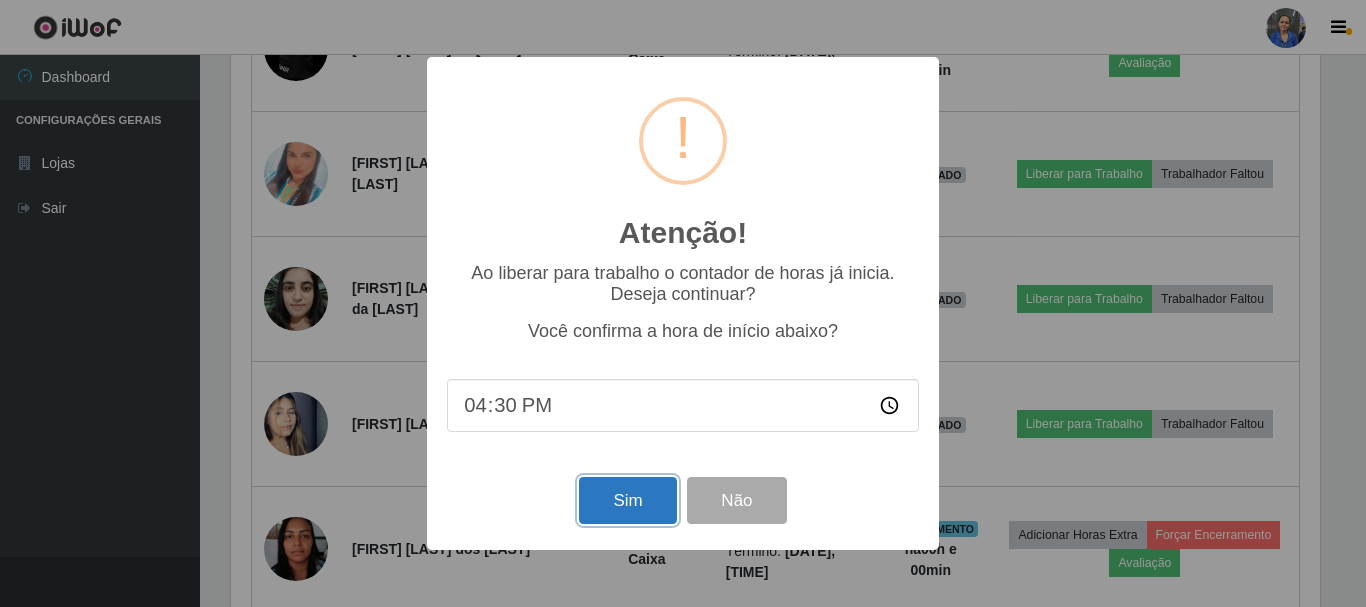 click on "Sim" at bounding box center [627, 500] 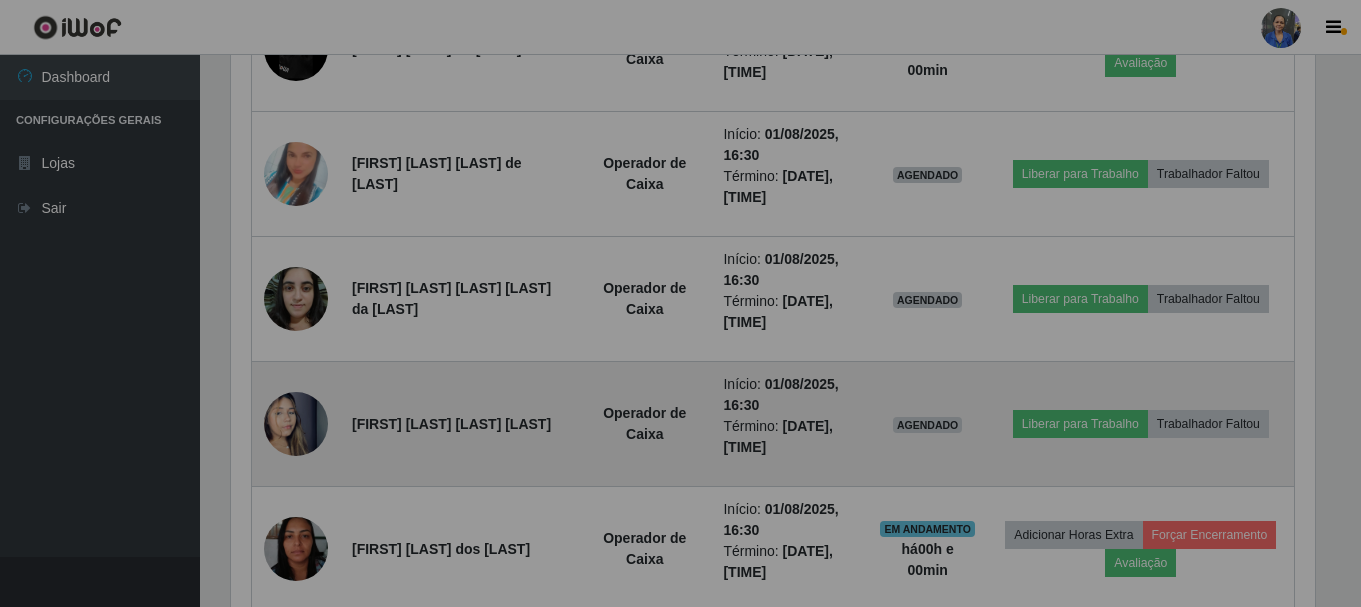 scroll, scrollTop: 999585, scrollLeft: 998901, axis: both 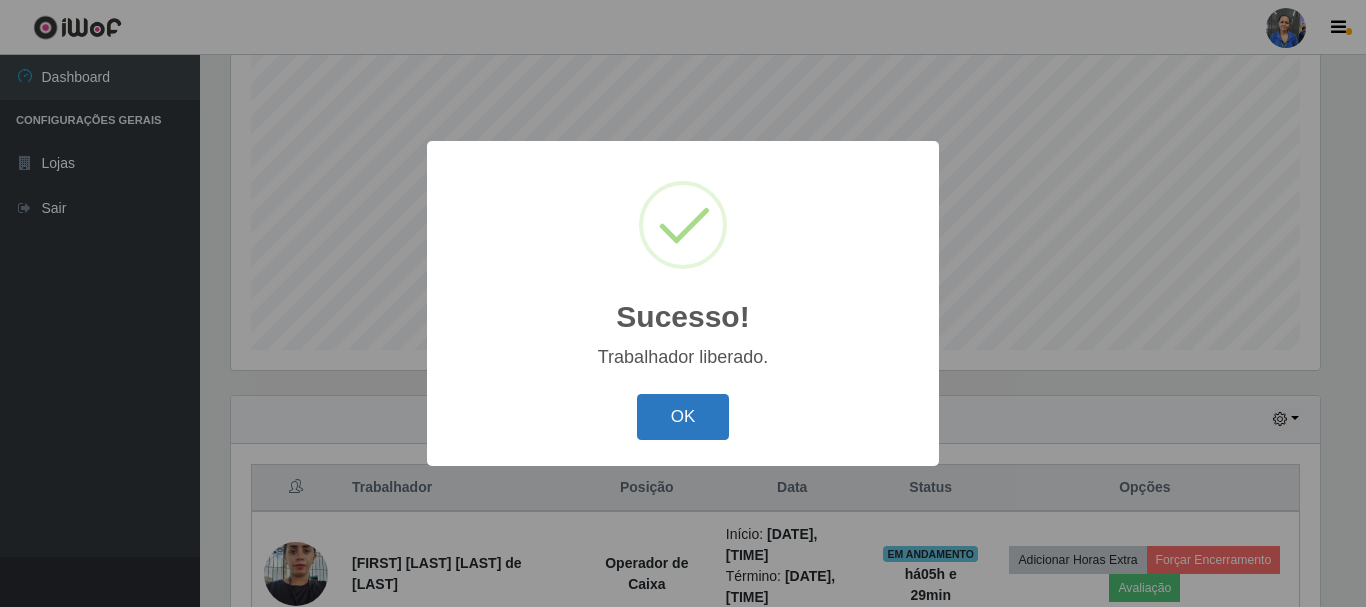 click on "OK" at bounding box center (683, 417) 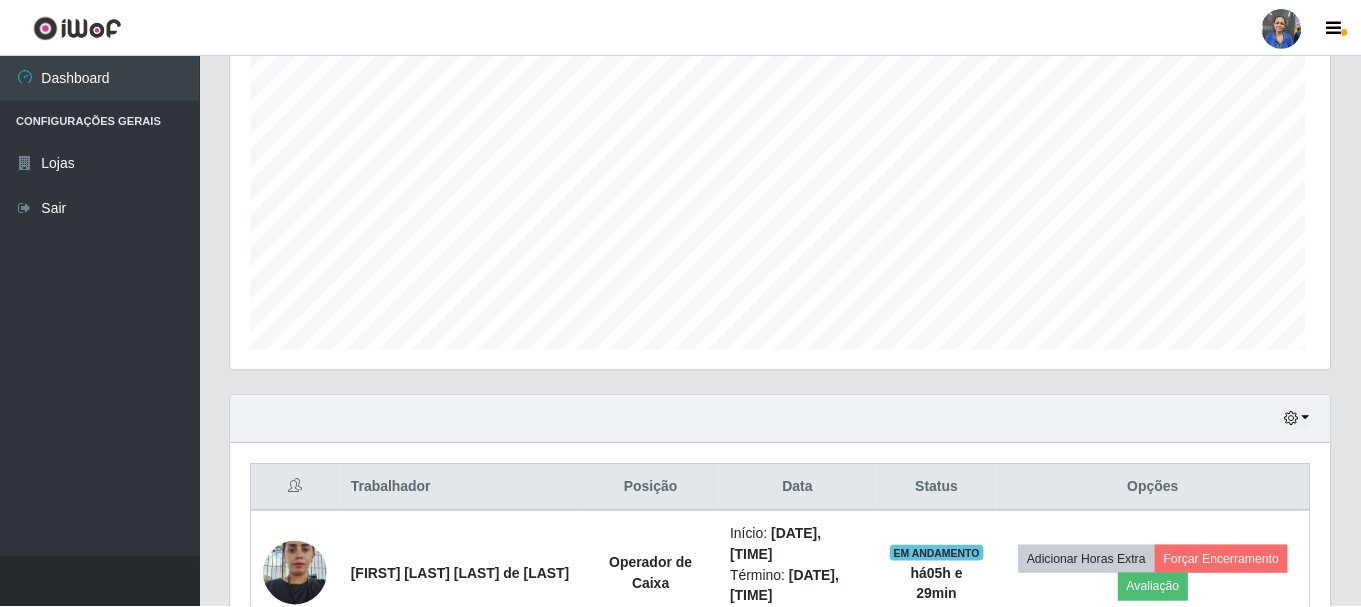 scroll, scrollTop: 999585, scrollLeft: 998901, axis: both 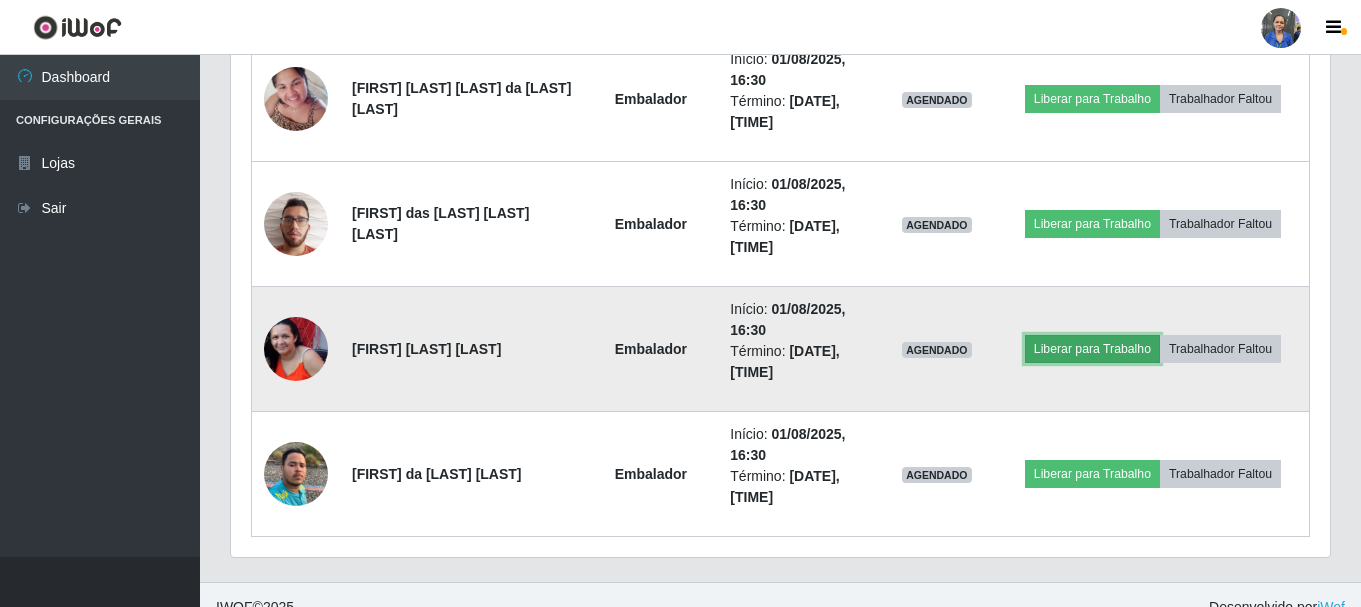 click on "Liberar para Trabalho" at bounding box center [1092, 349] 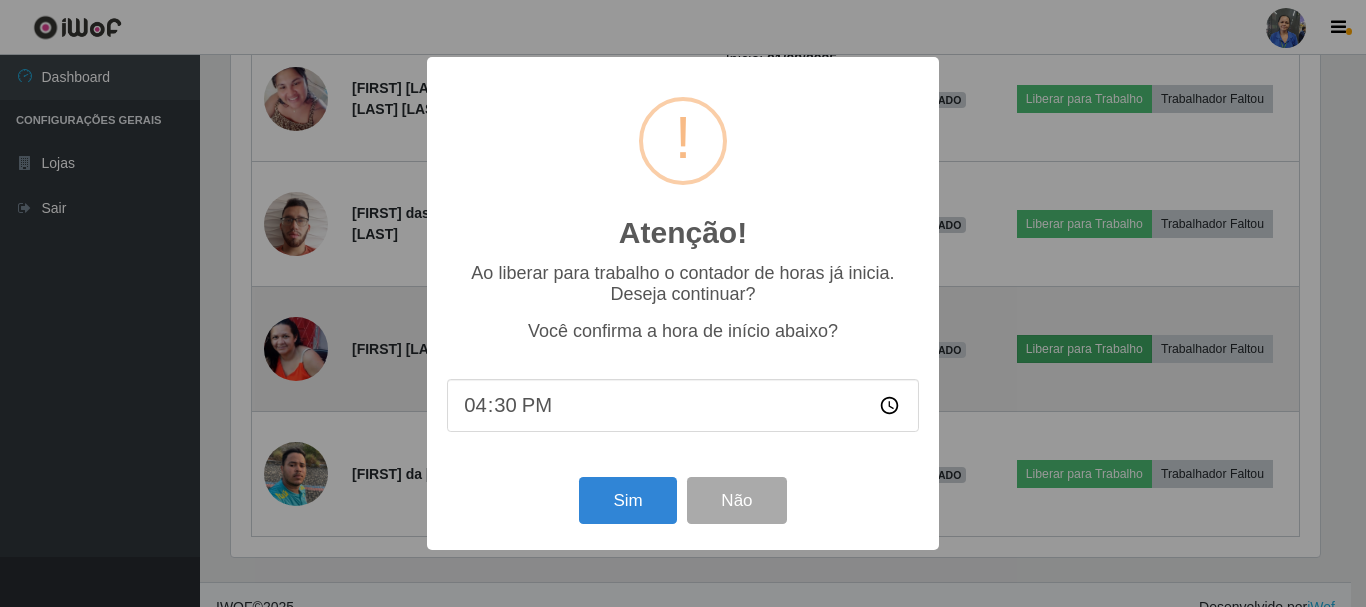 scroll, scrollTop: 999585, scrollLeft: 998911, axis: both 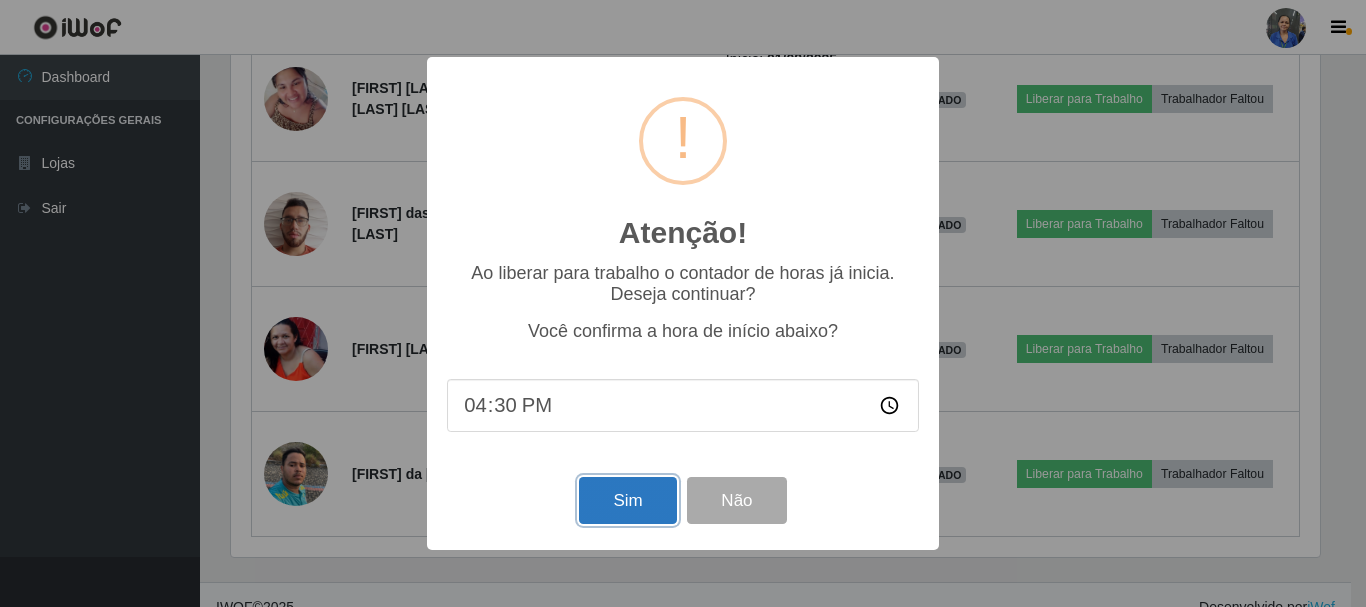 click on "Sim" at bounding box center (627, 500) 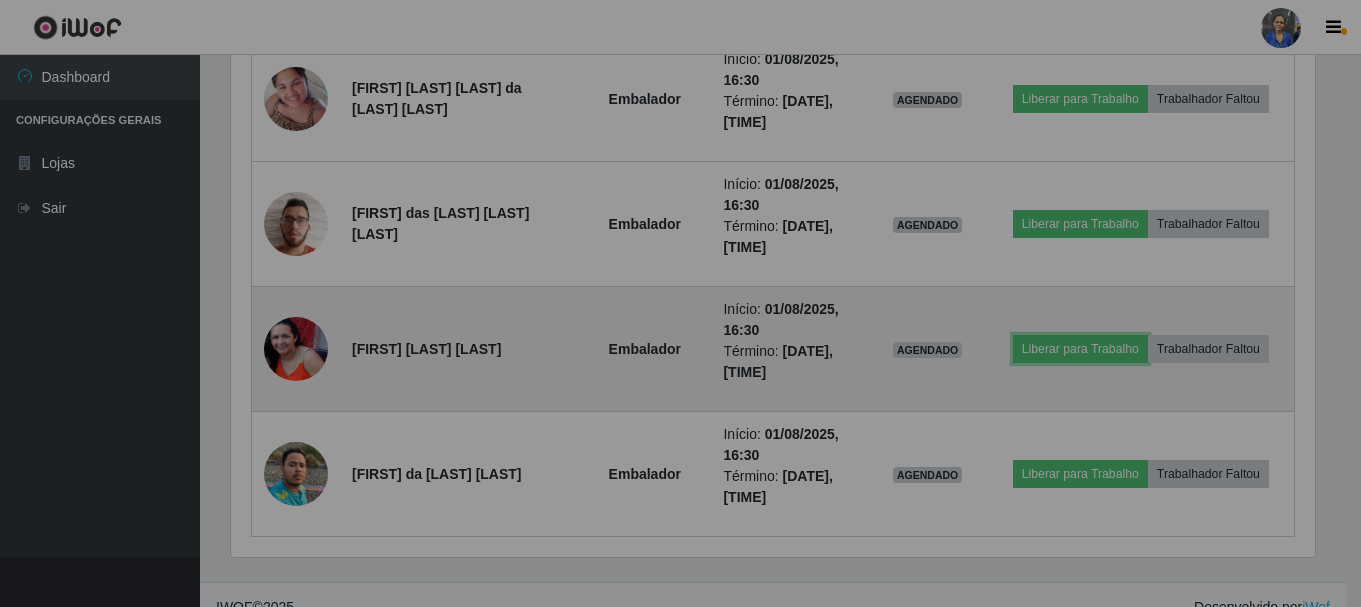 scroll, scrollTop: 999585, scrollLeft: 998901, axis: both 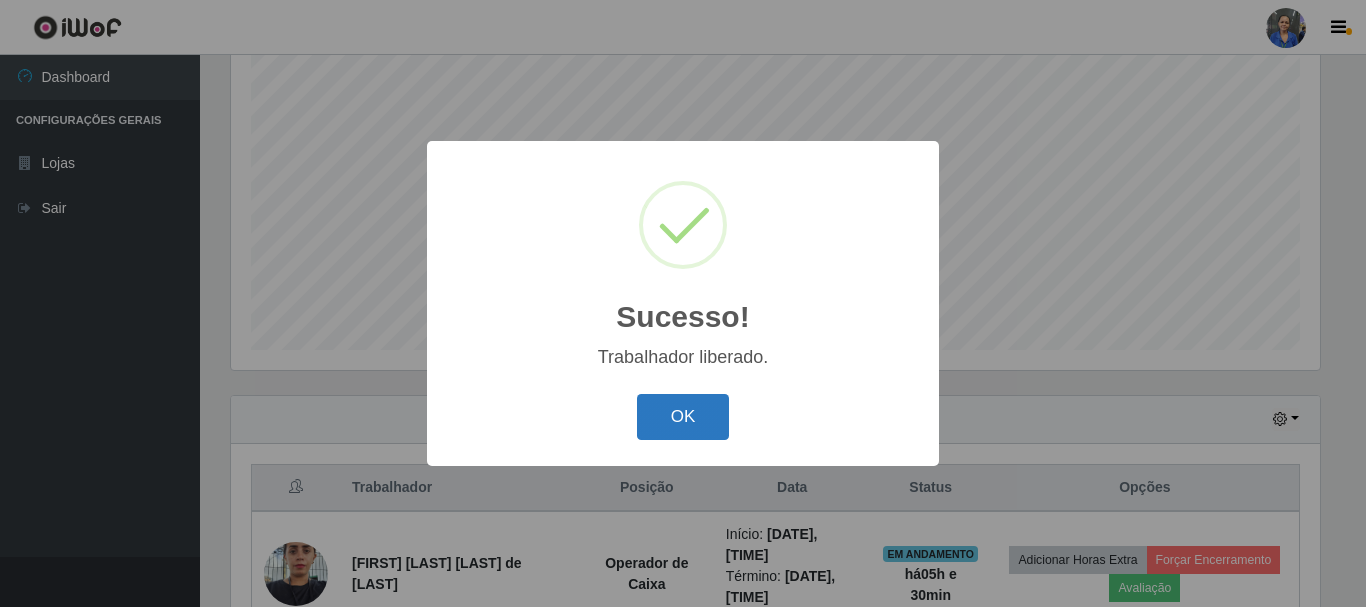 click on "OK" at bounding box center [683, 417] 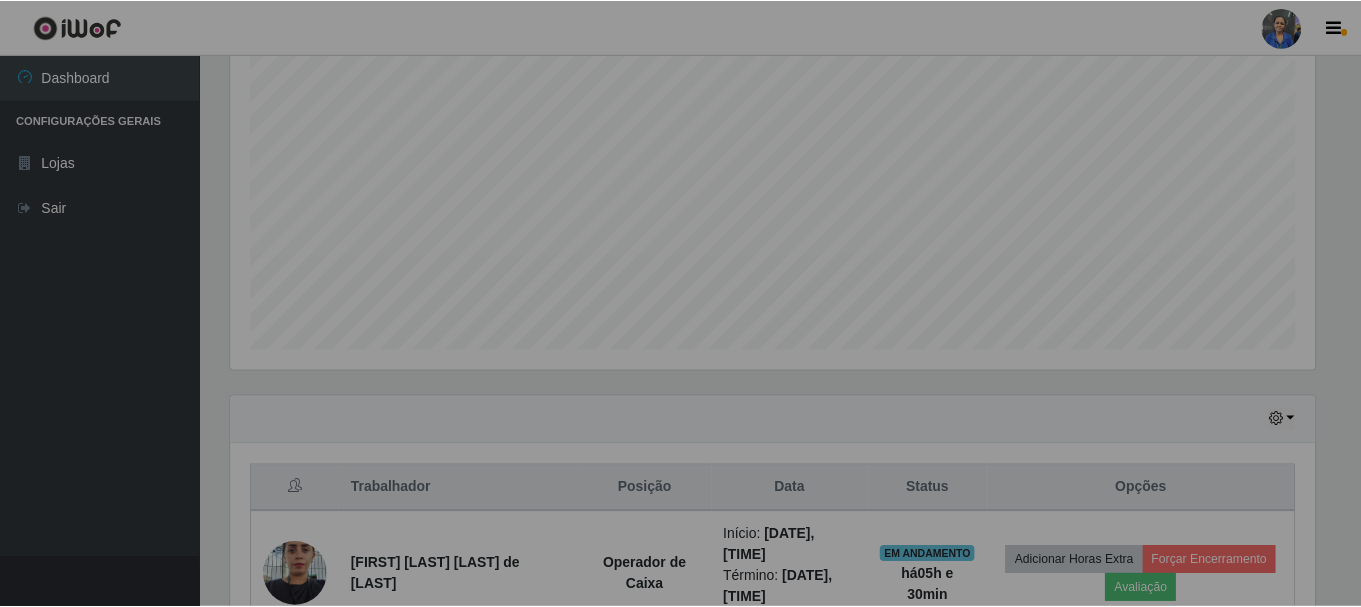 scroll, scrollTop: 999585, scrollLeft: 998901, axis: both 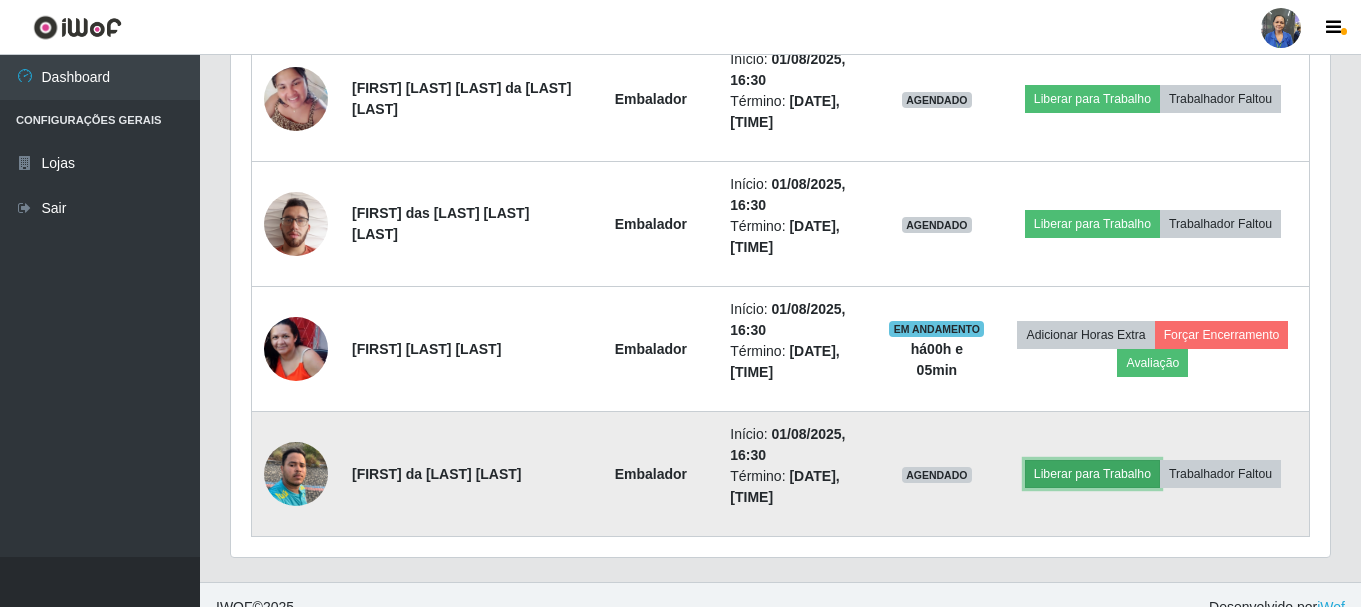 click on "Liberar para Trabalho" at bounding box center [1092, 474] 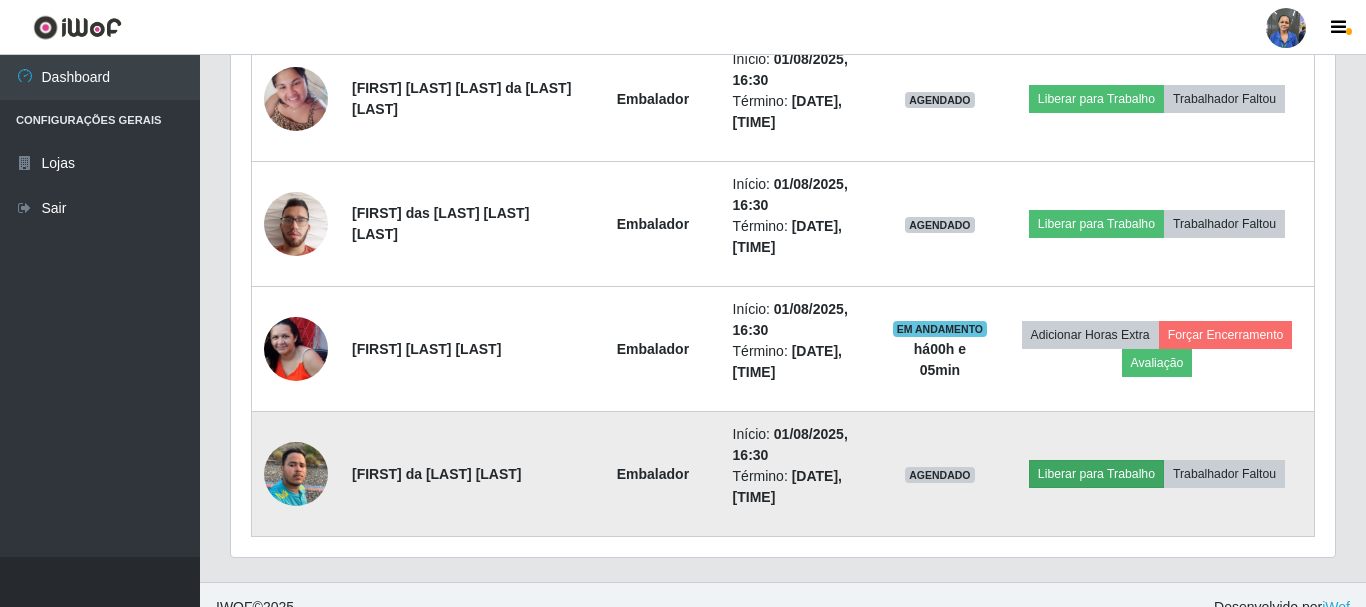 scroll, scrollTop: 999585, scrollLeft: 998911, axis: both 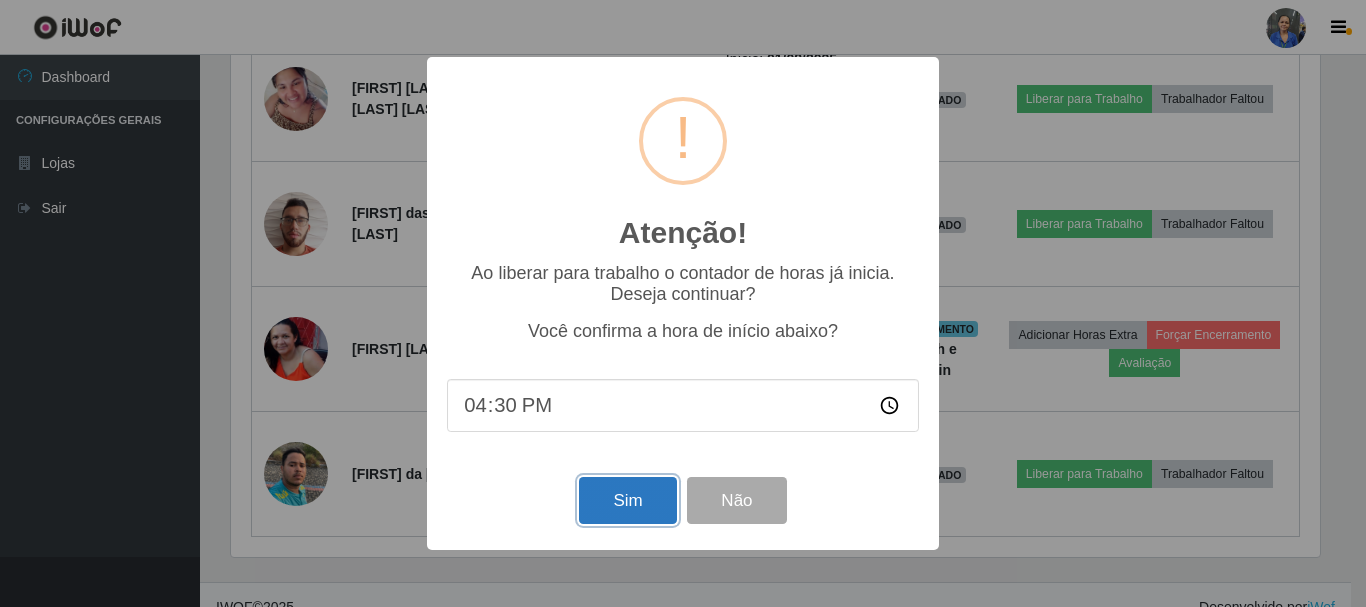 click on "Sim" at bounding box center (627, 500) 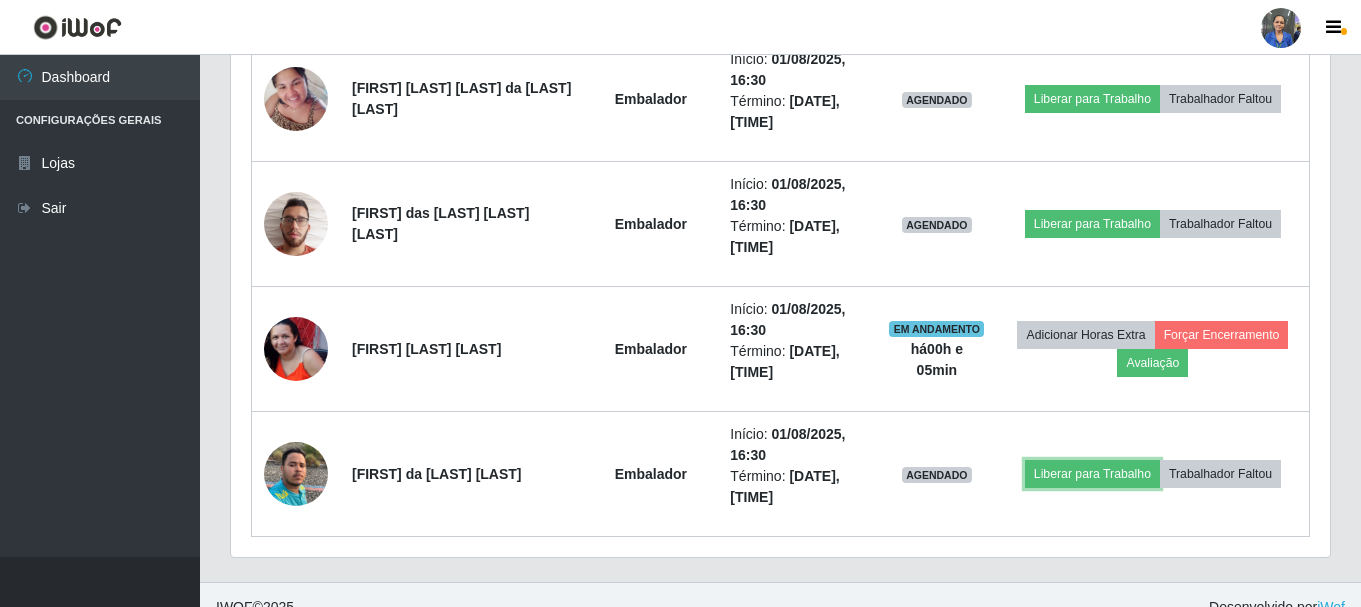 scroll, scrollTop: 999585, scrollLeft: 998901, axis: both 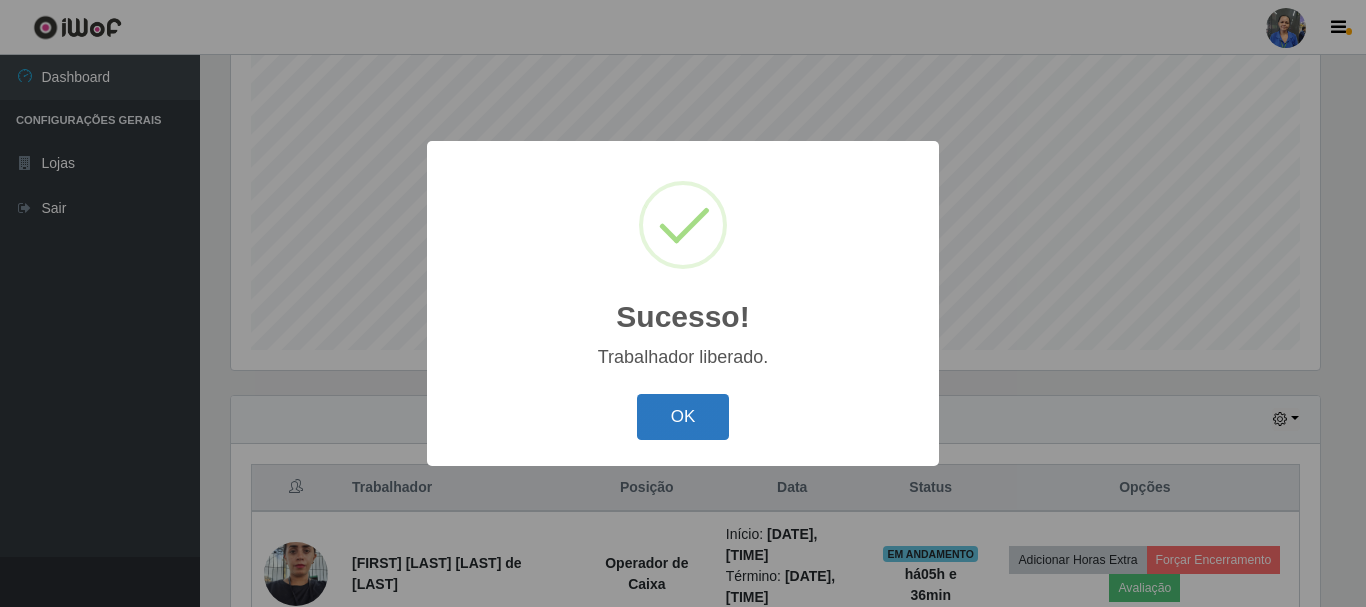 click on "OK" at bounding box center [683, 417] 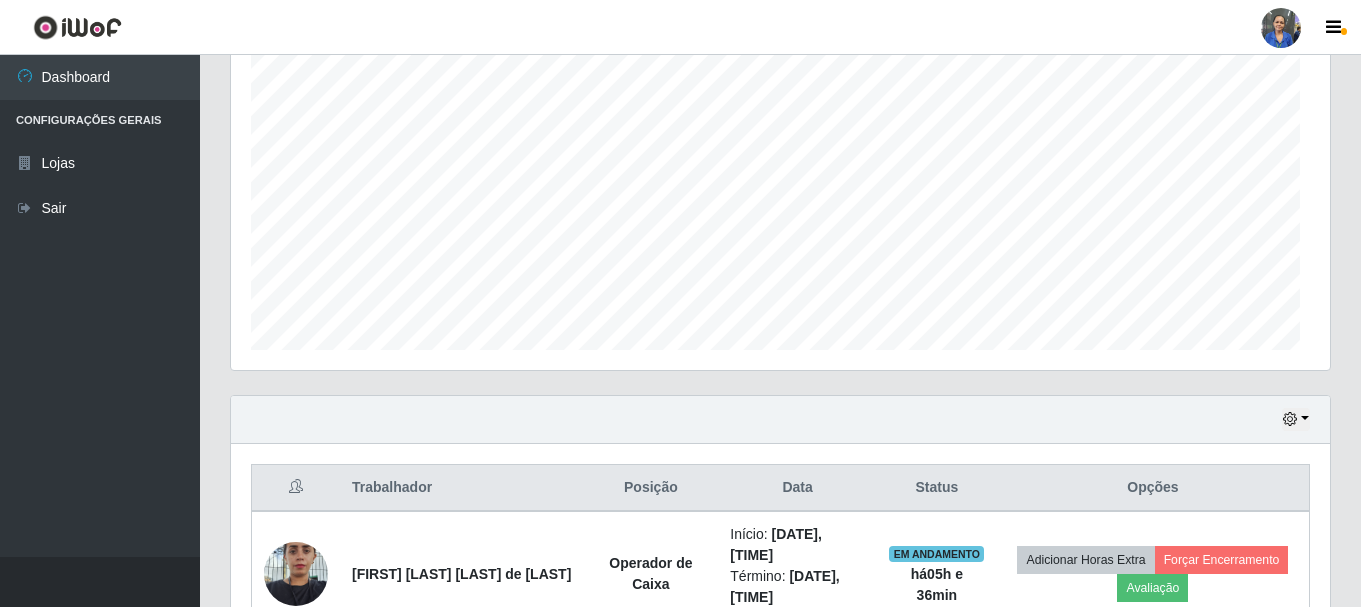 scroll, scrollTop: 999585, scrollLeft: 998901, axis: both 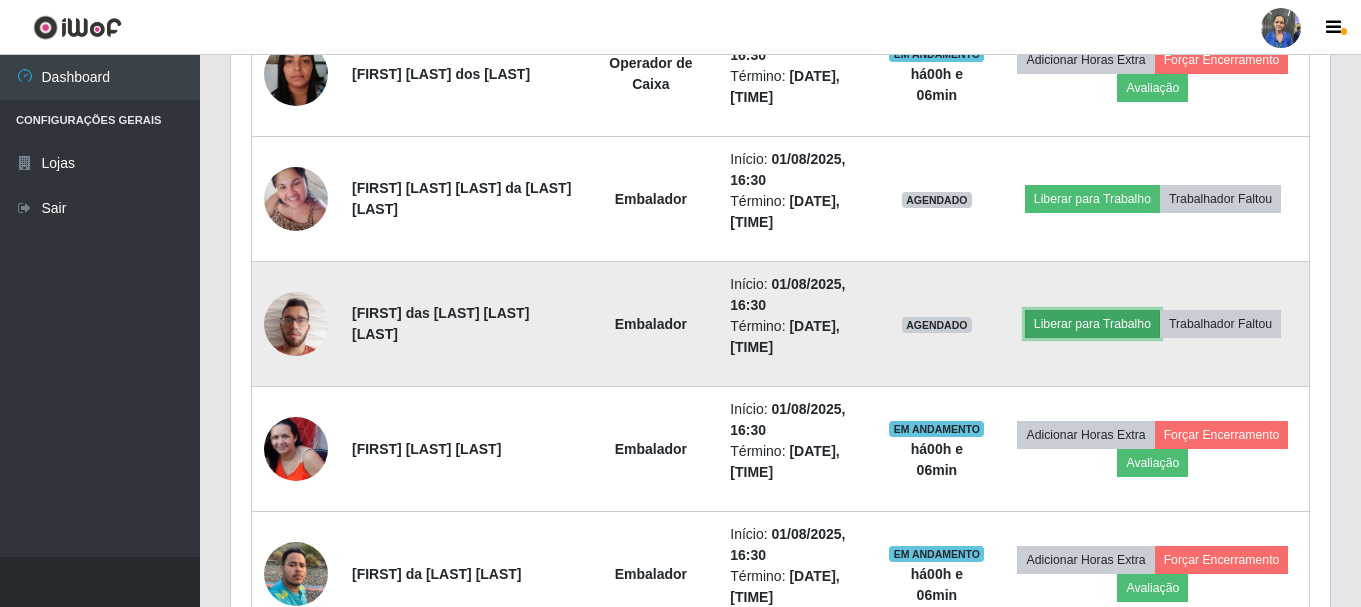click on "Liberar para Trabalho" at bounding box center [1092, 324] 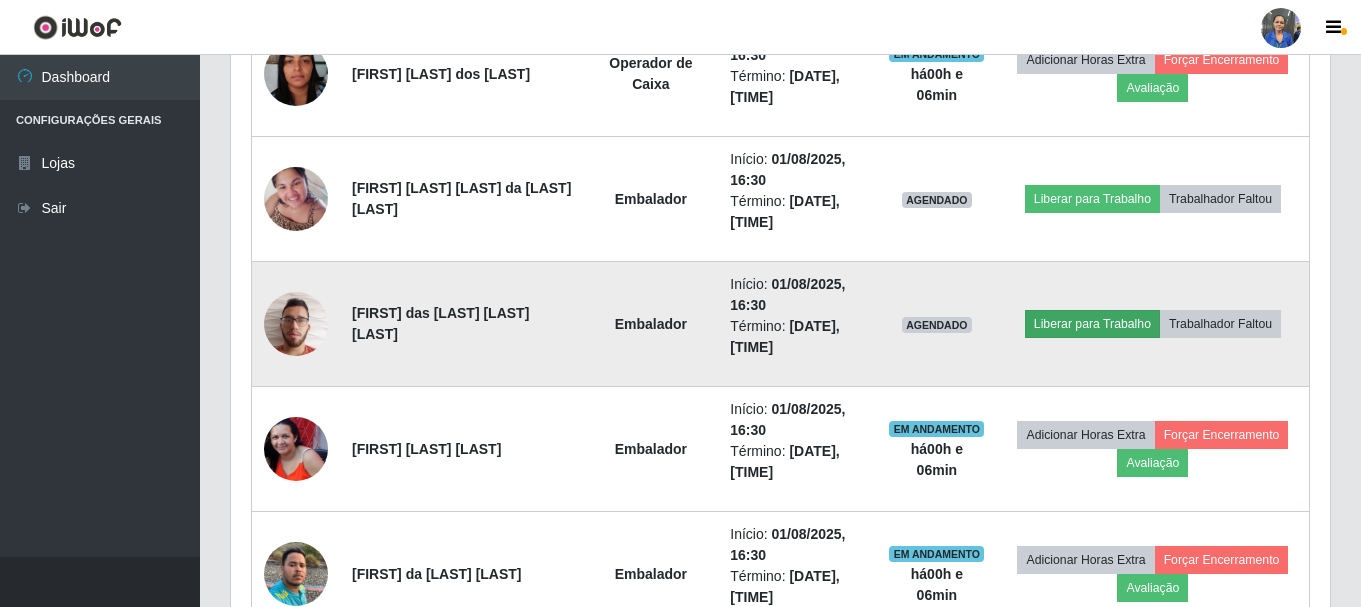 scroll, scrollTop: 999585, scrollLeft: 998911, axis: both 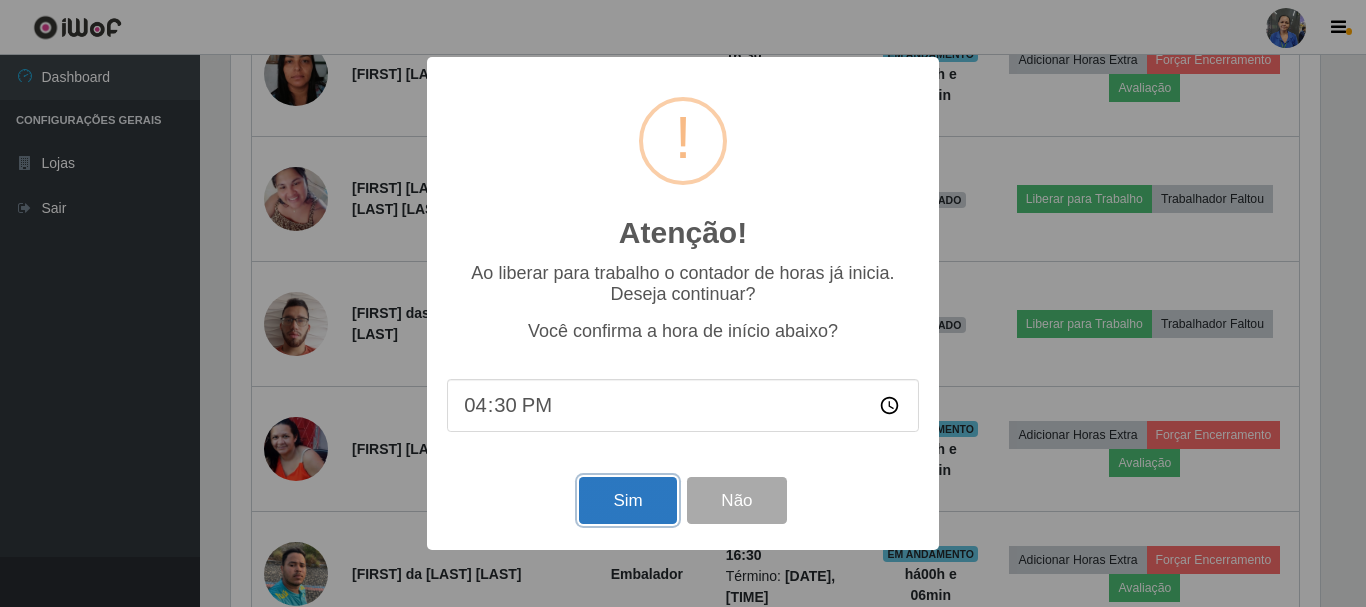 click on "Sim" at bounding box center (627, 500) 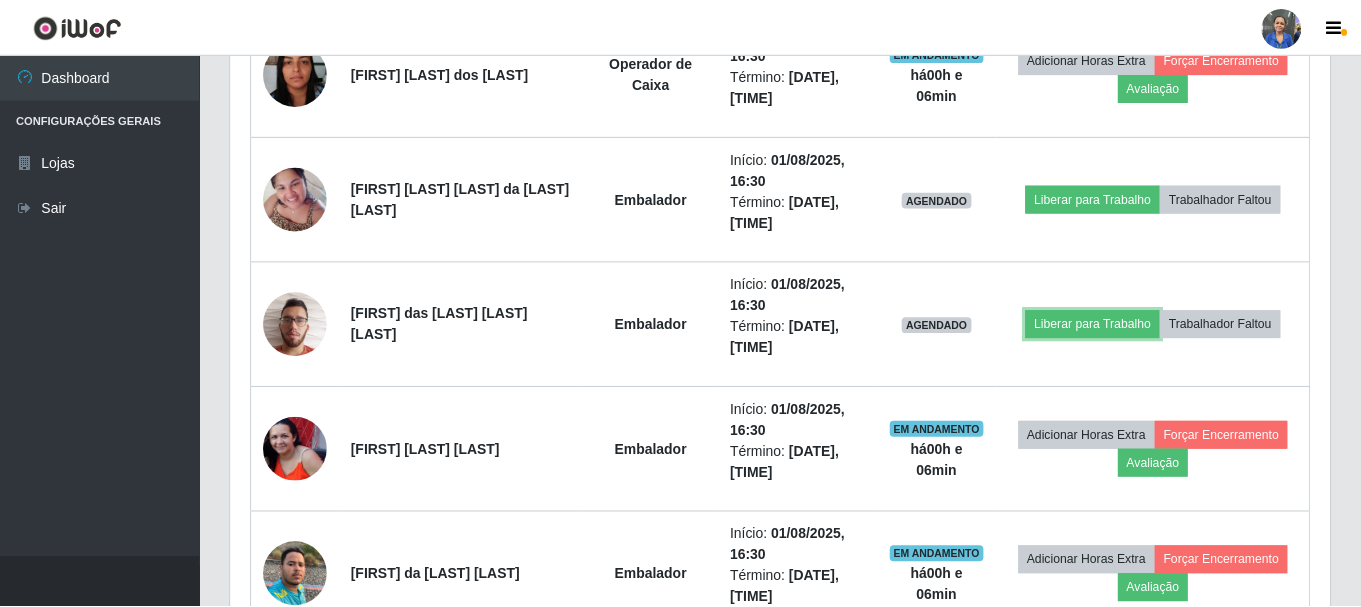 scroll, scrollTop: 999585, scrollLeft: 998901, axis: both 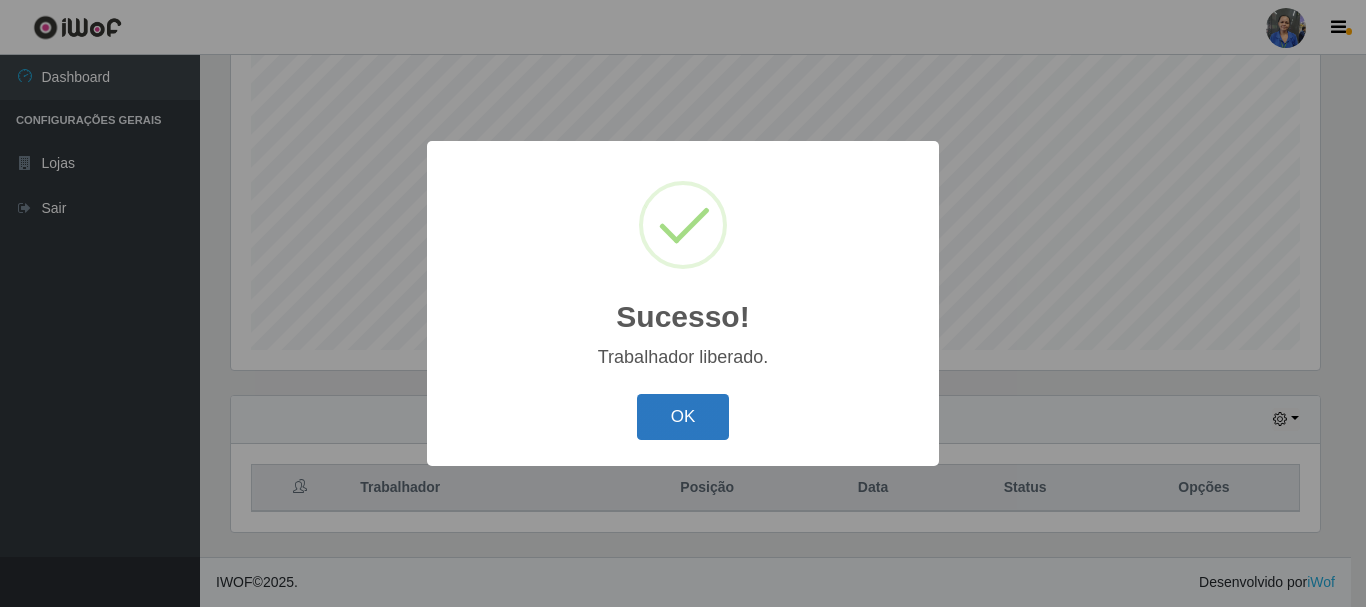 click on "OK" at bounding box center (683, 417) 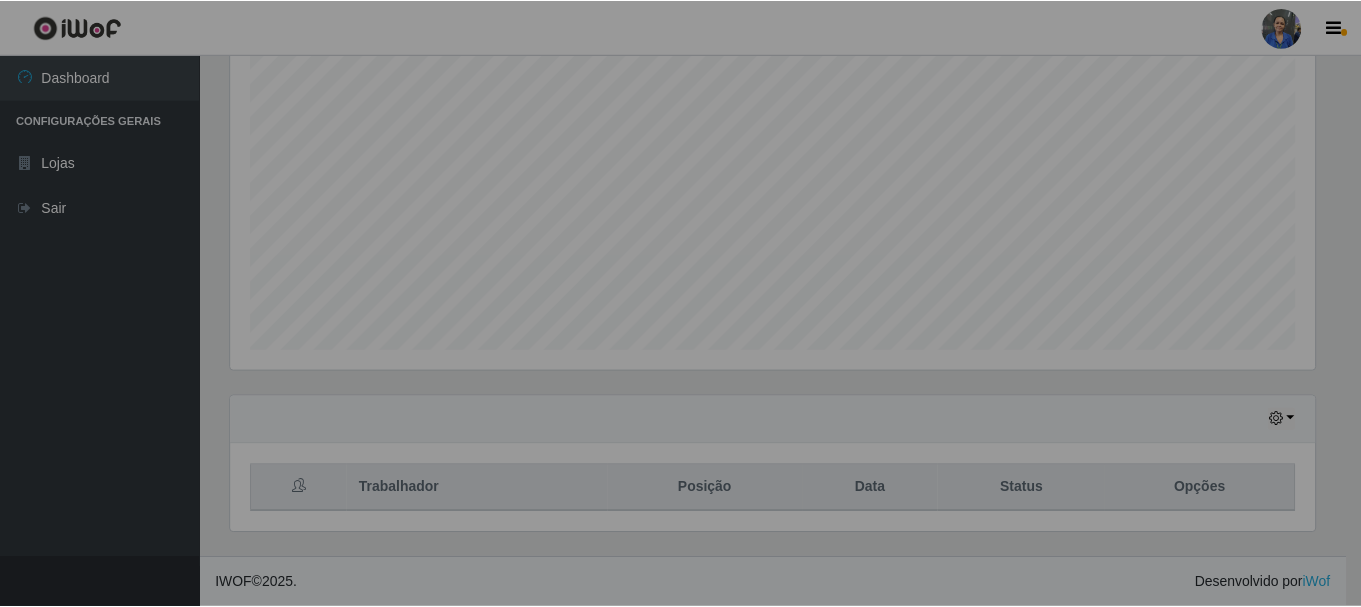scroll, scrollTop: 999585, scrollLeft: 998901, axis: both 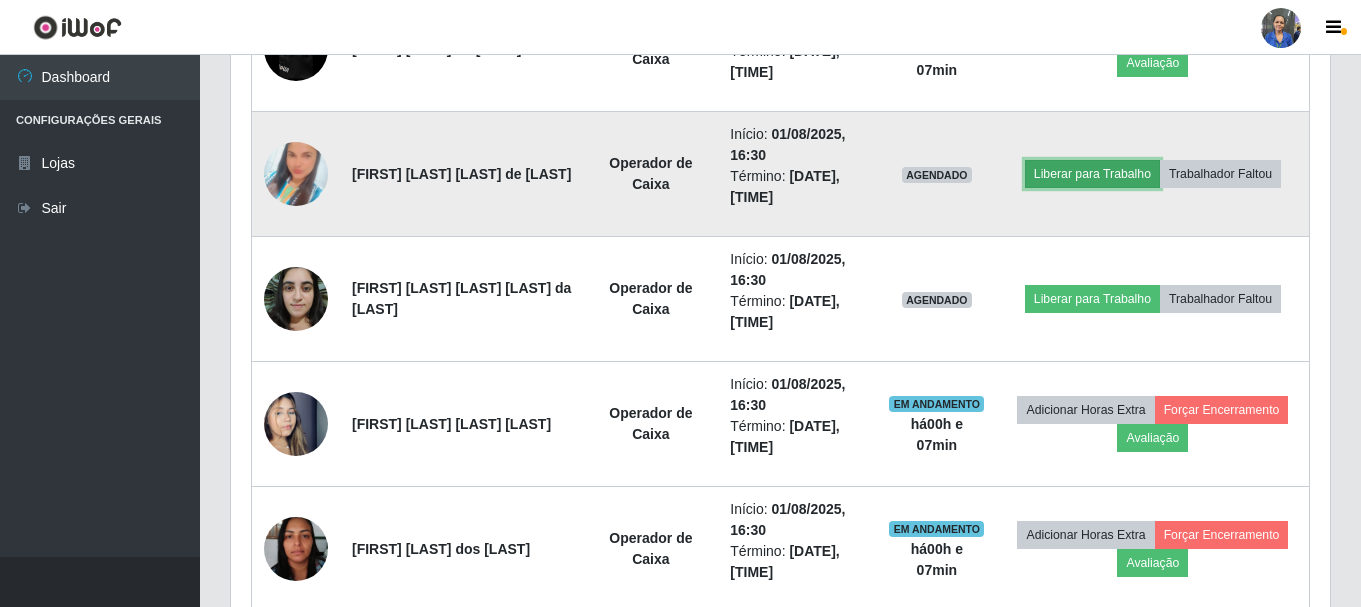 click on "Liberar para Trabalho" at bounding box center (1092, 174) 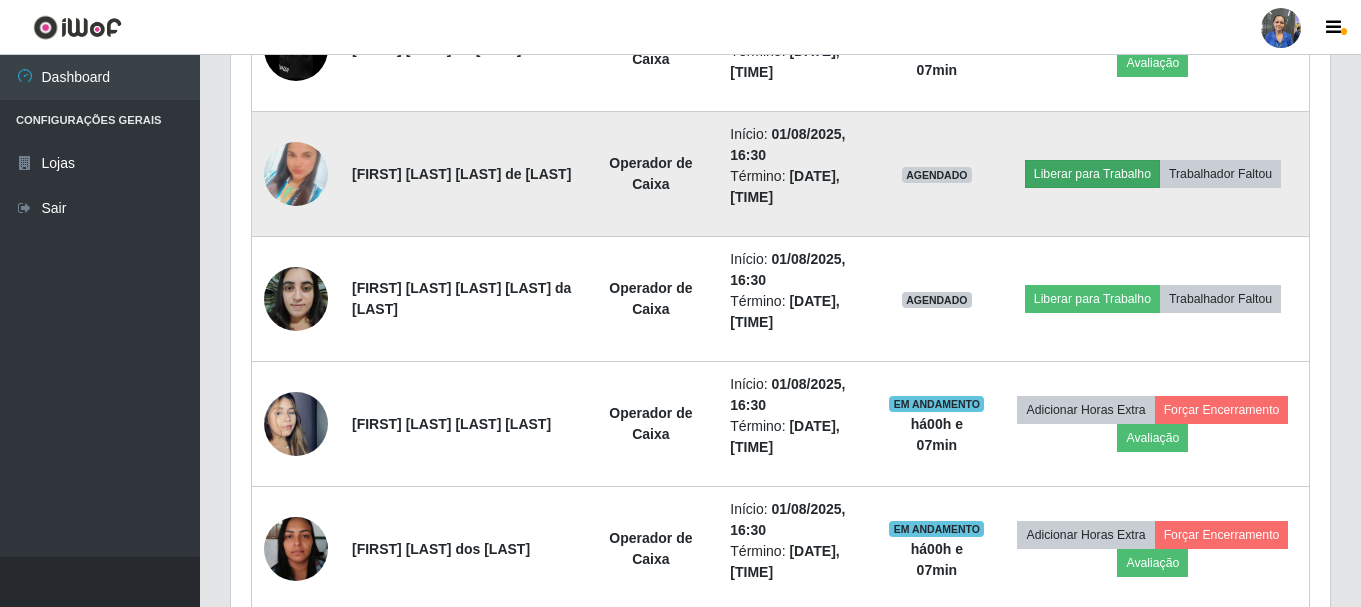 scroll, scrollTop: 999585, scrollLeft: 998911, axis: both 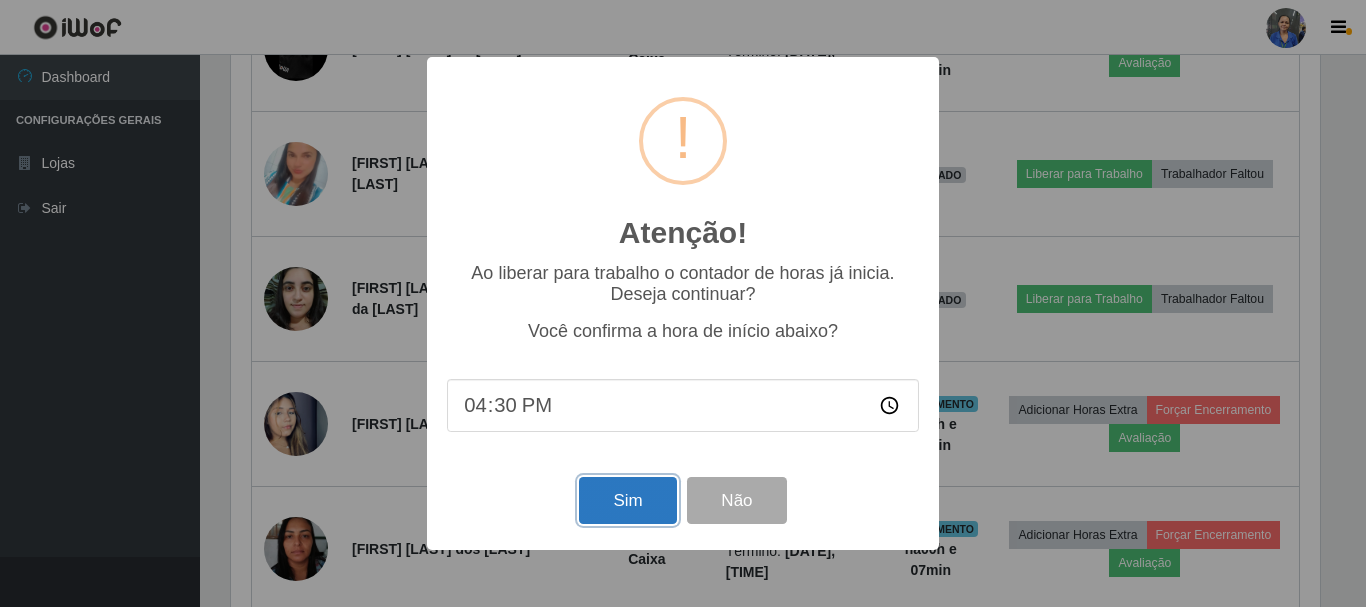 click on "Sim" at bounding box center (627, 500) 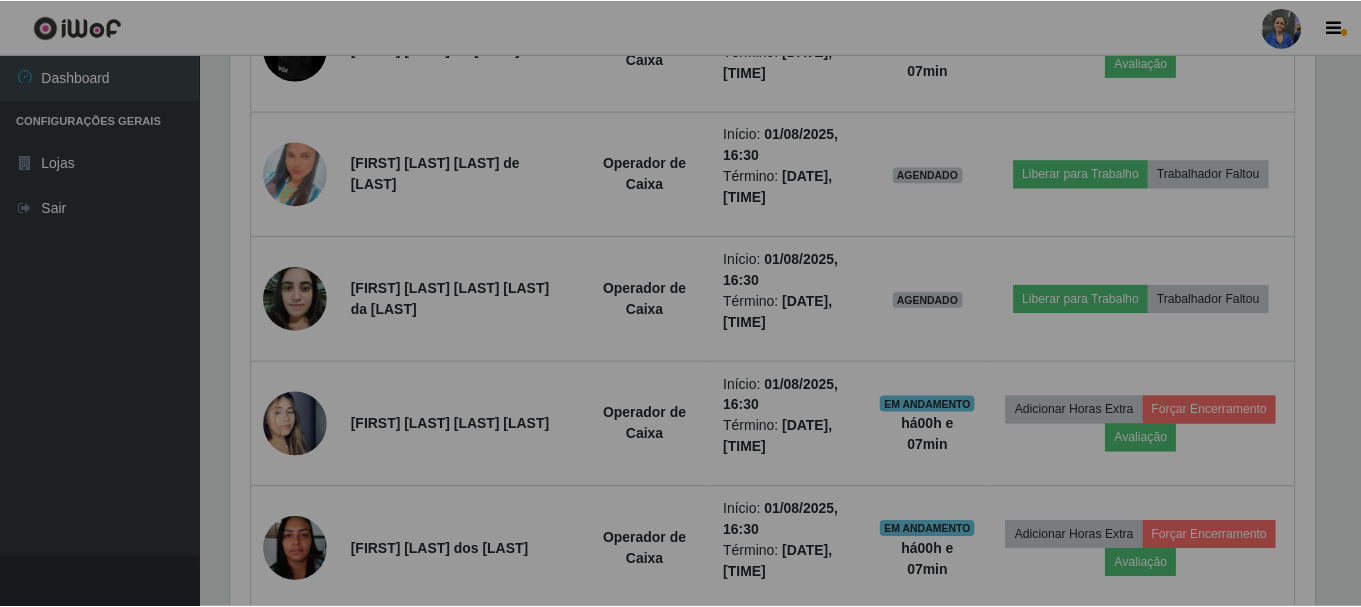 scroll, scrollTop: 999585, scrollLeft: 998901, axis: both 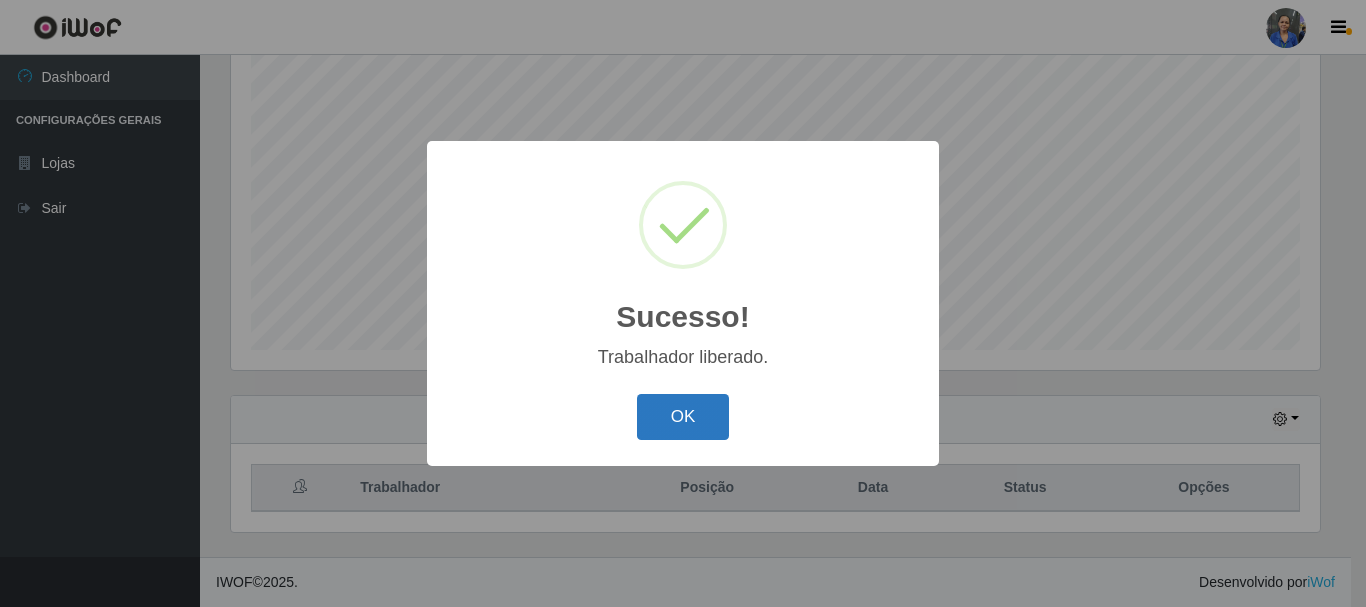 click on "OK" at bounding box center [683, 417] 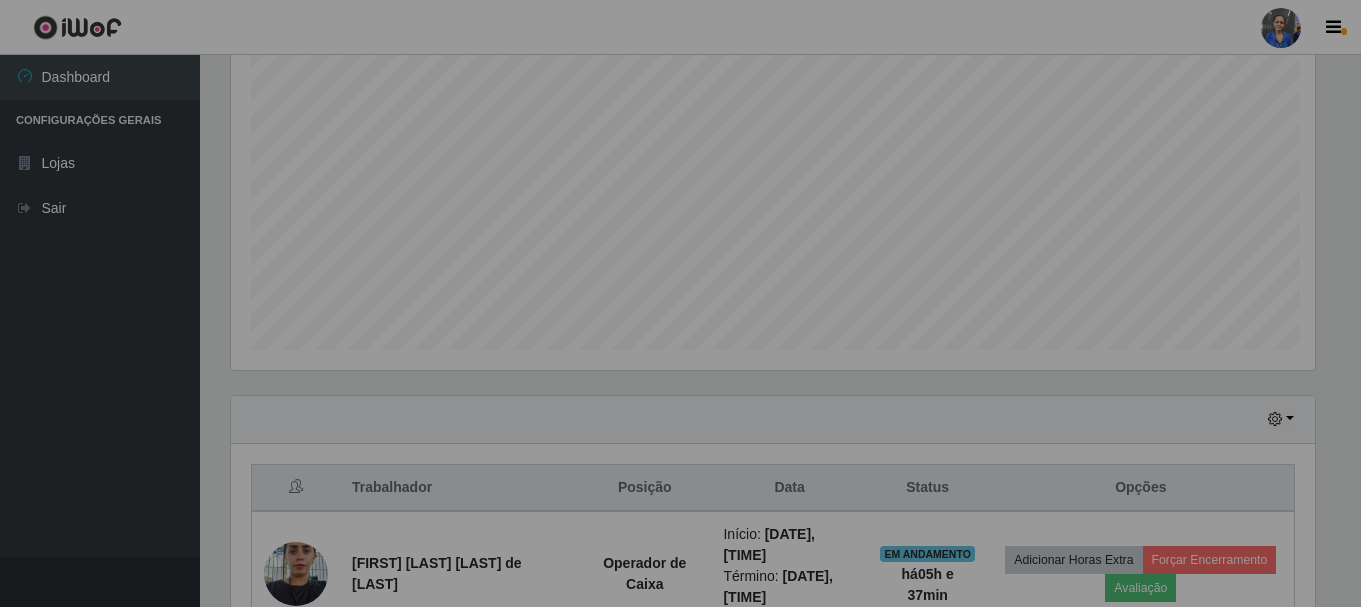scroll, scrollTop: 999585, scrollLeft: 998901, axis: both 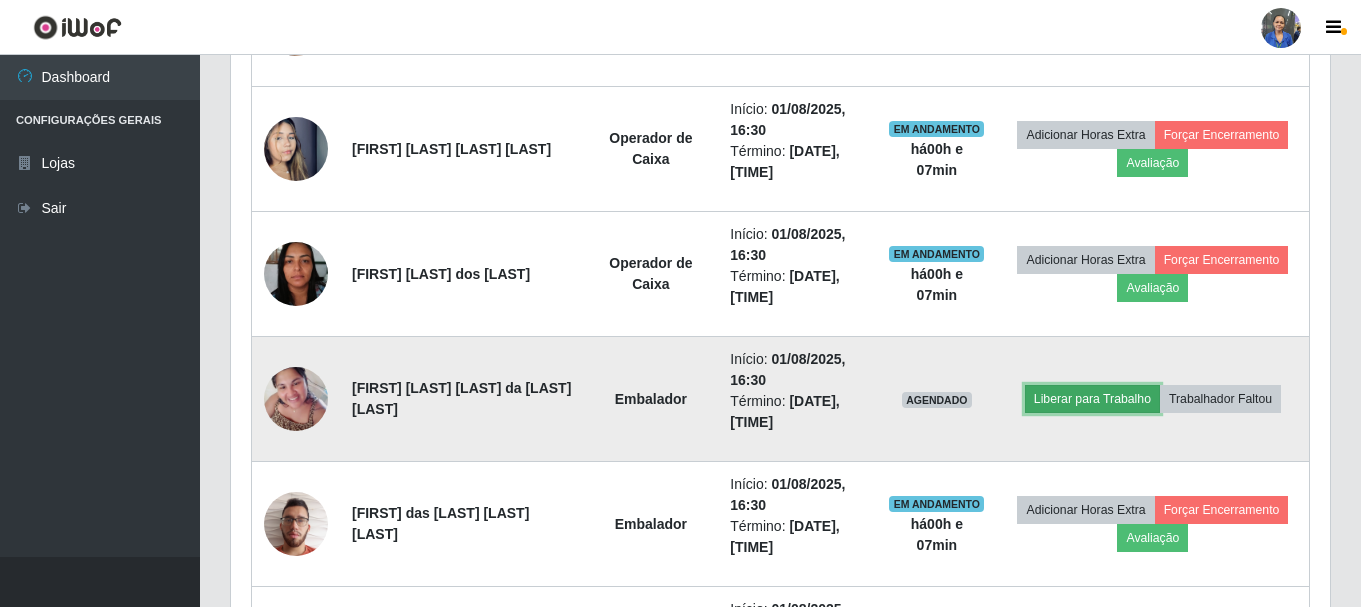 click on "Liberar para Trabalho" at bounding box center [1092, 399] 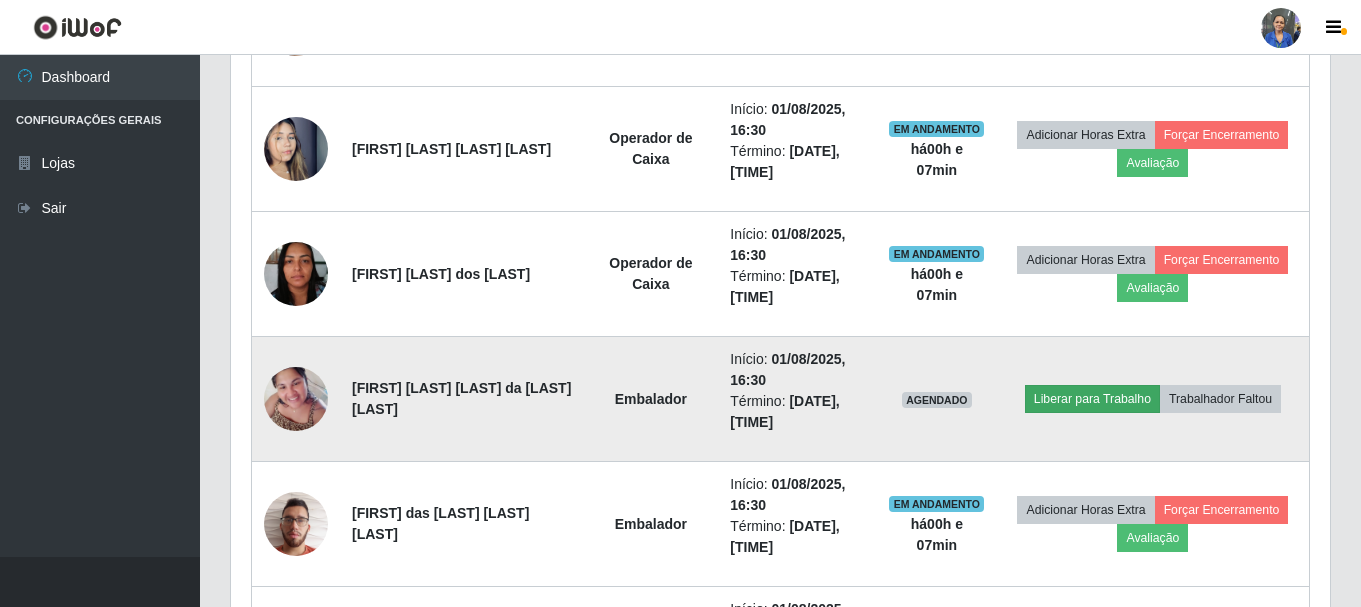 scroll, scrollTop: 999585, scrollLeft: 998911, axis: both 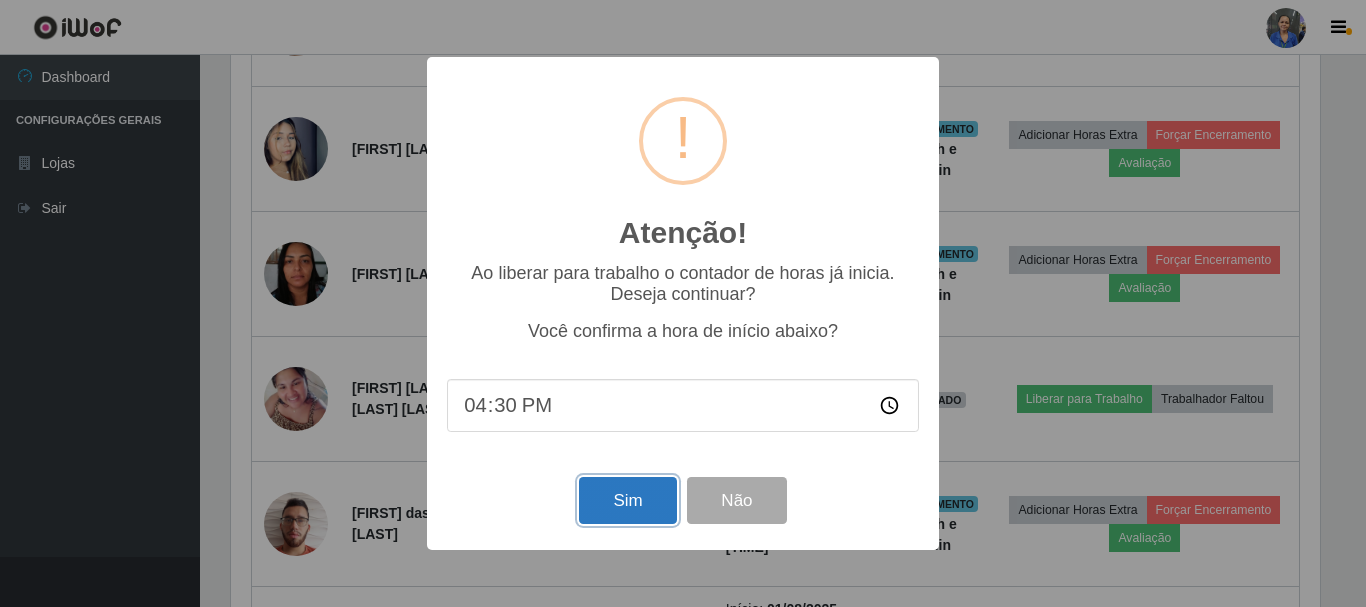 click on "Sim" at bounding box center (627, 500) 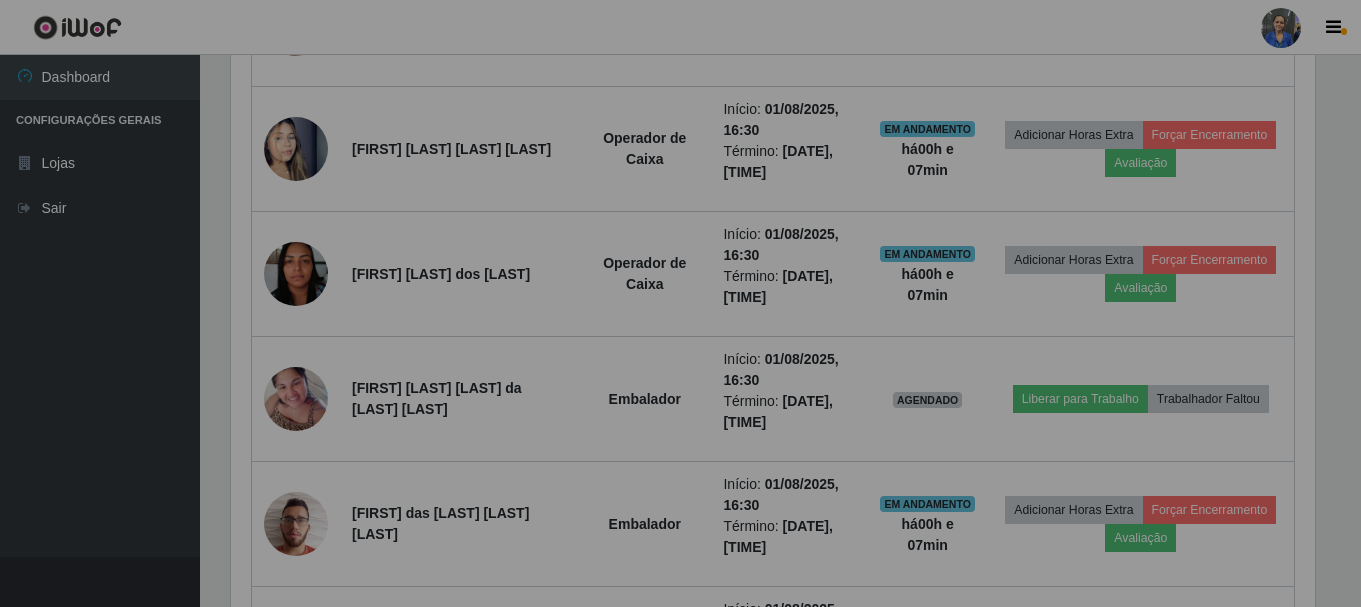 scroll, scrollTop: 999585, scrollLeft: 998901, axis: both 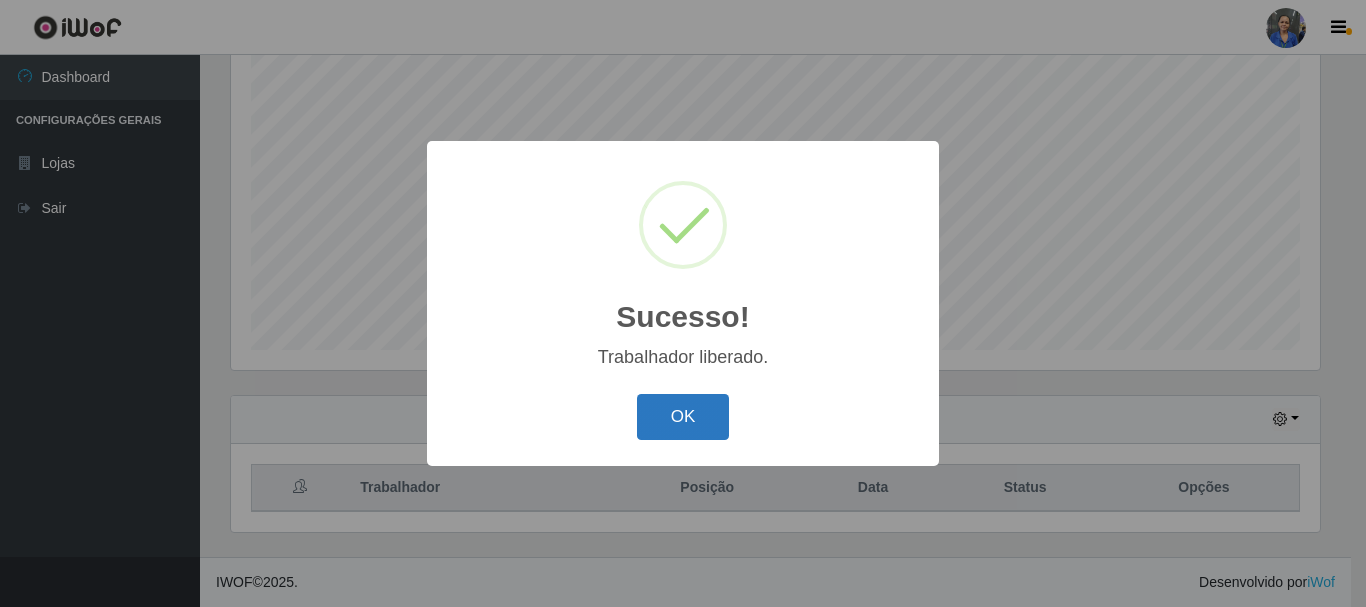 click on "OK" at bounding box center [683, 417] 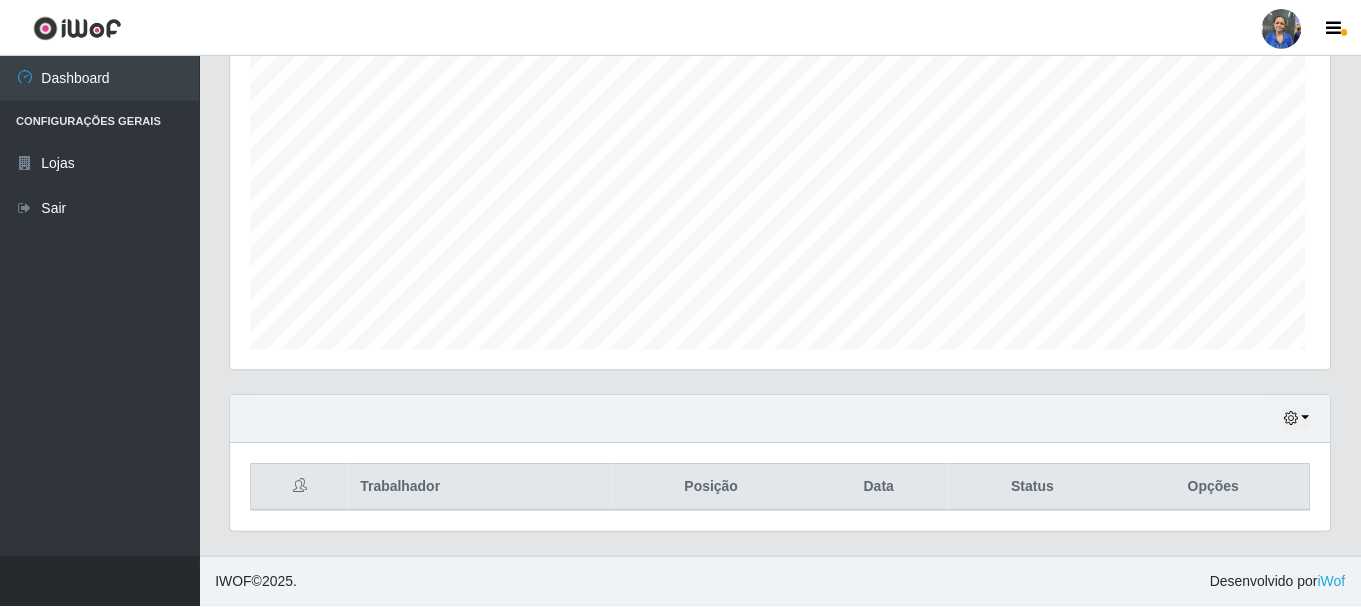 scroll, scrollTop: 999585, scrollLeft: 998901, axis: both 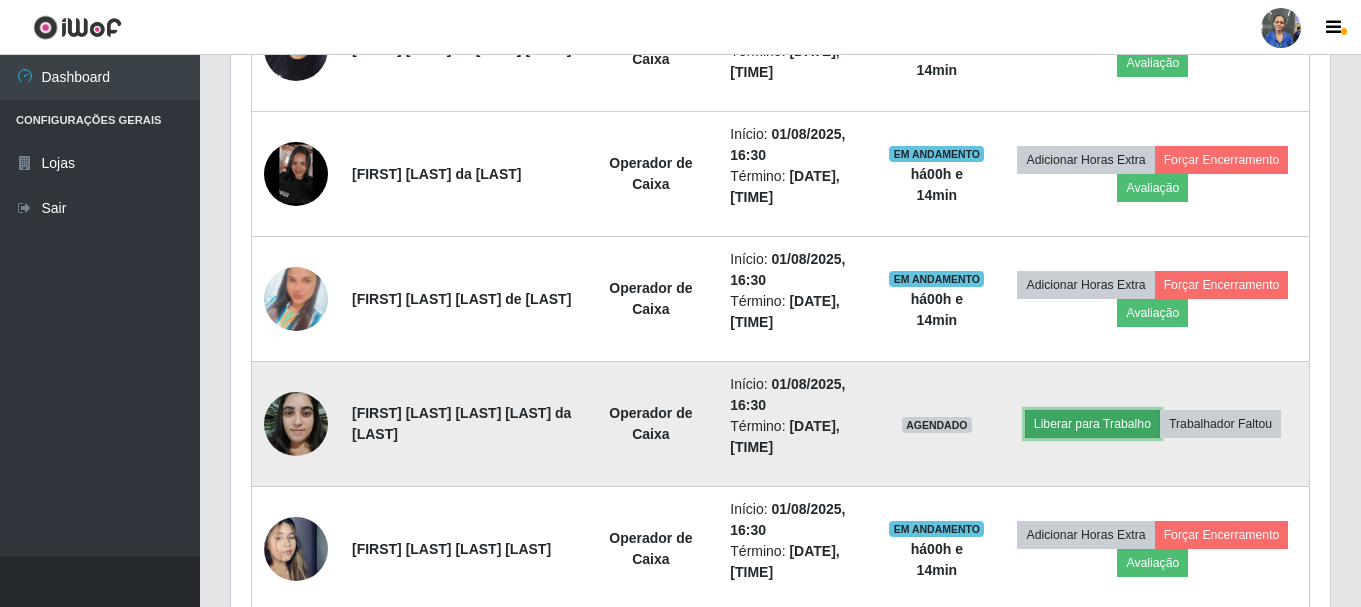 click on "Liberar para Trabalho" at bounding box center (1092, 424) 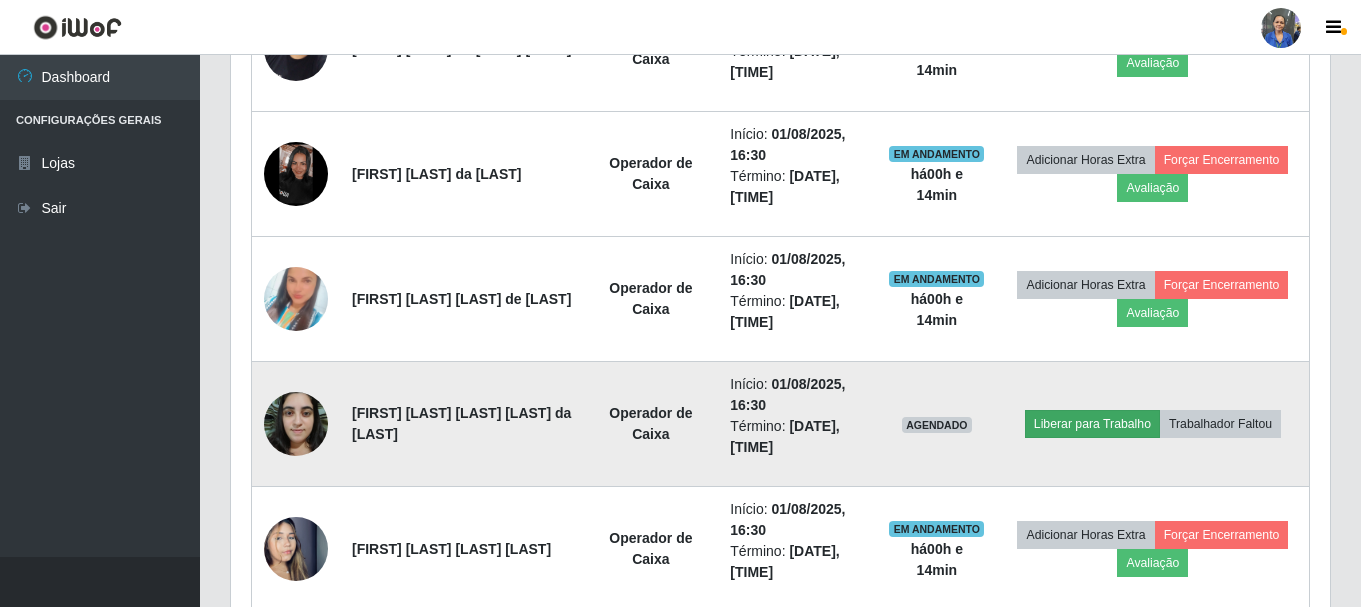scroll, scrollTop: 999585, scrollLeft: 998911, axis: both 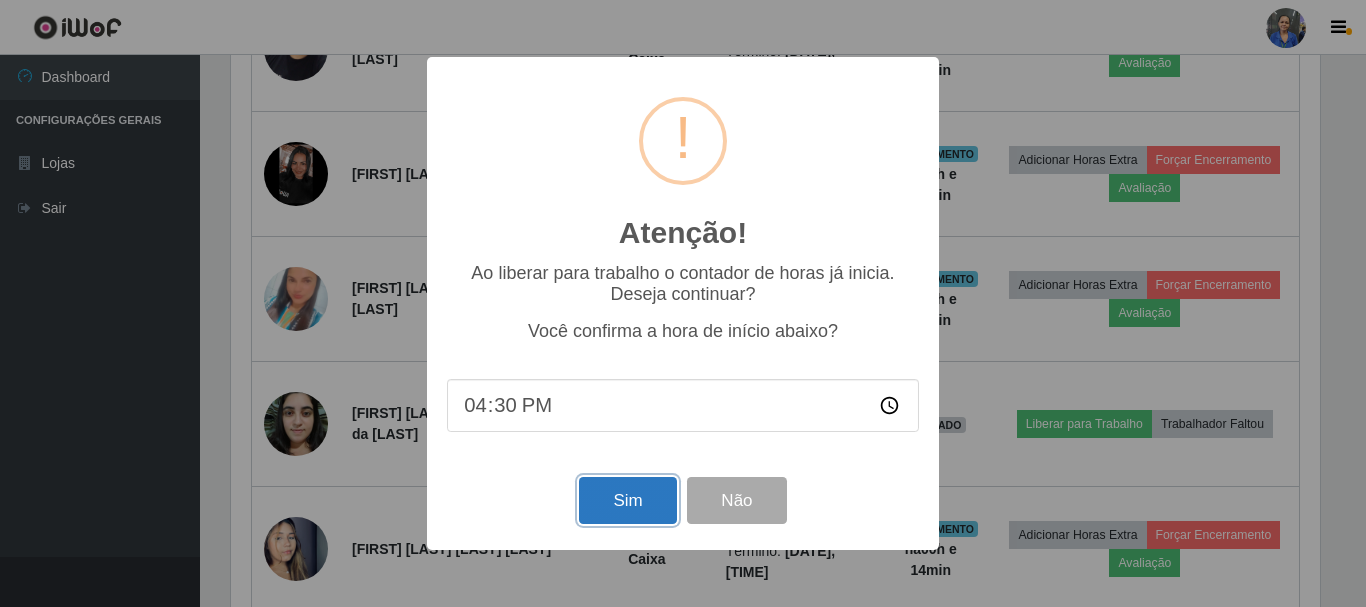 click on "Sim" at bounding box center (627, 500) 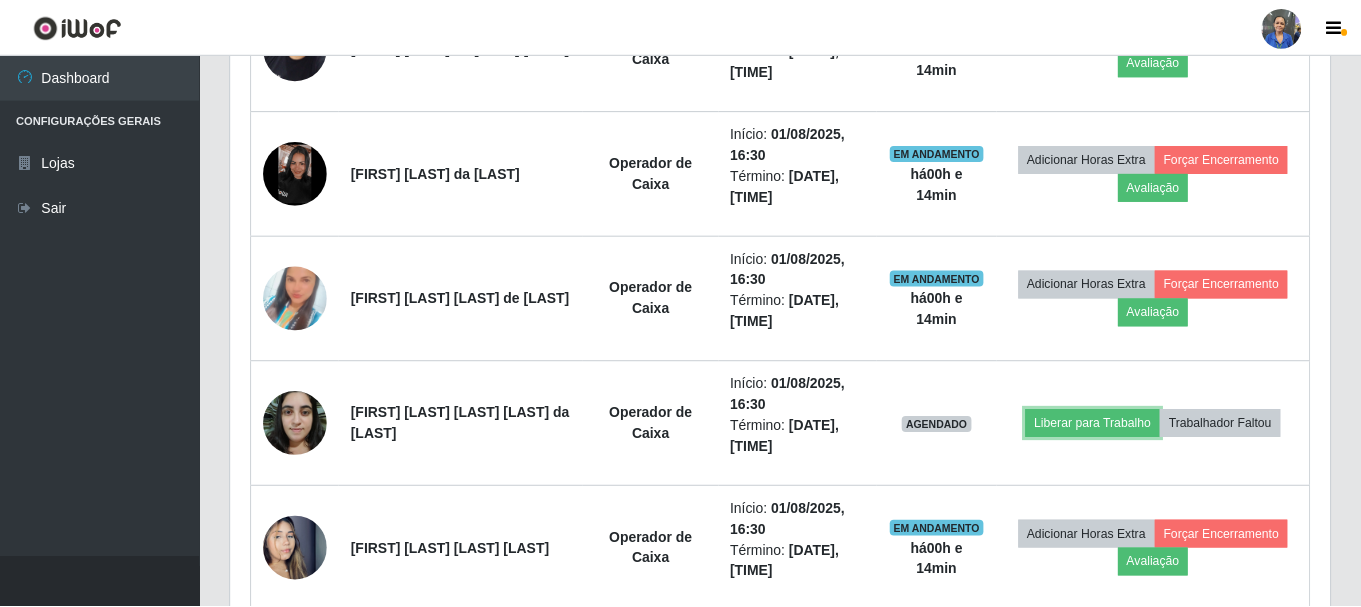 scroll, scrollTop: 999585, scrollLeft: 998901, axis: both 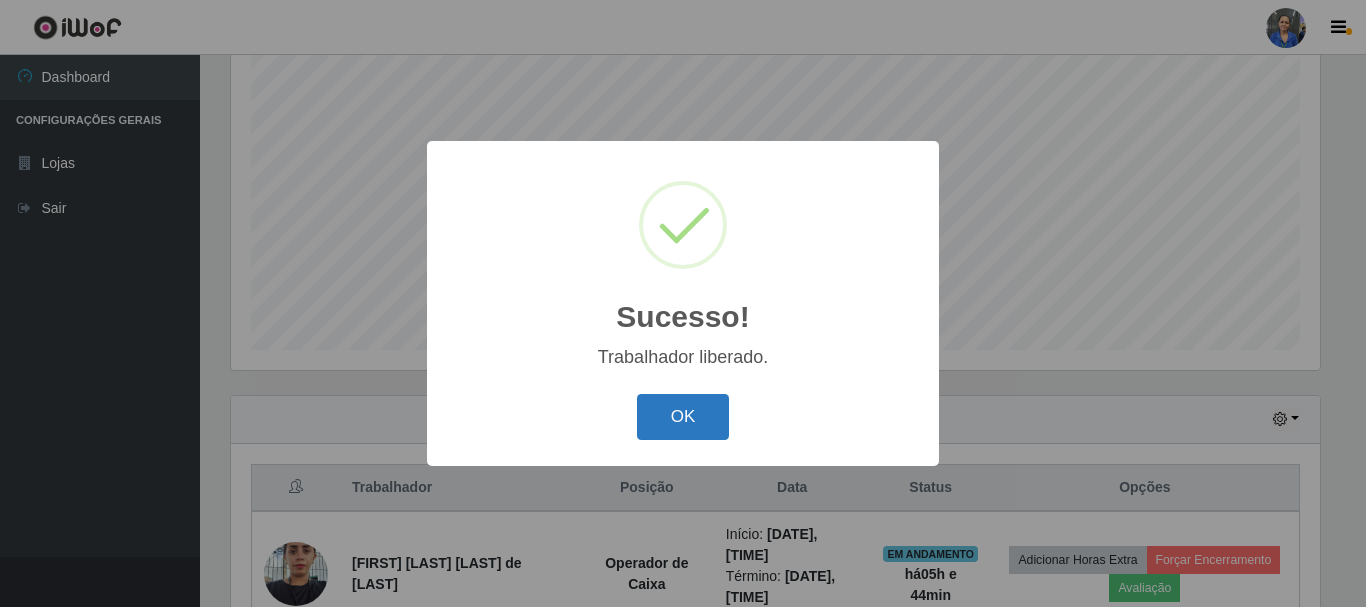 click on "OK" at bounding box center [683, 417] 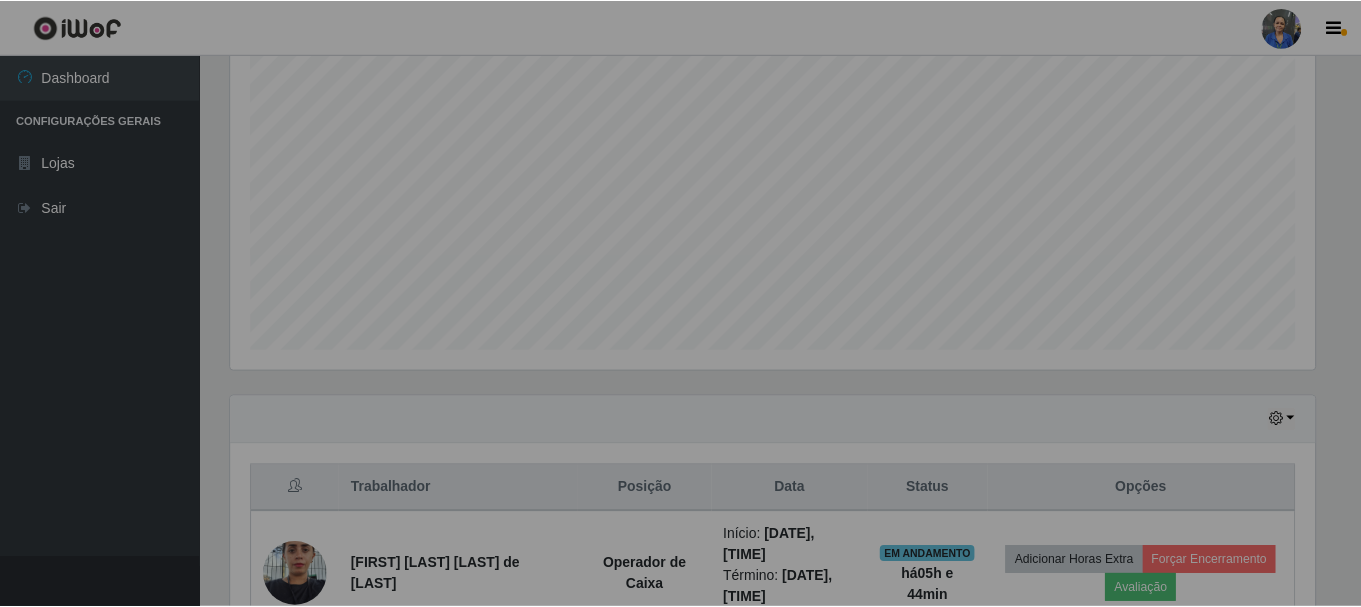 scroll, scrollTop: 999585, scrollLeft: 998901, axis: both 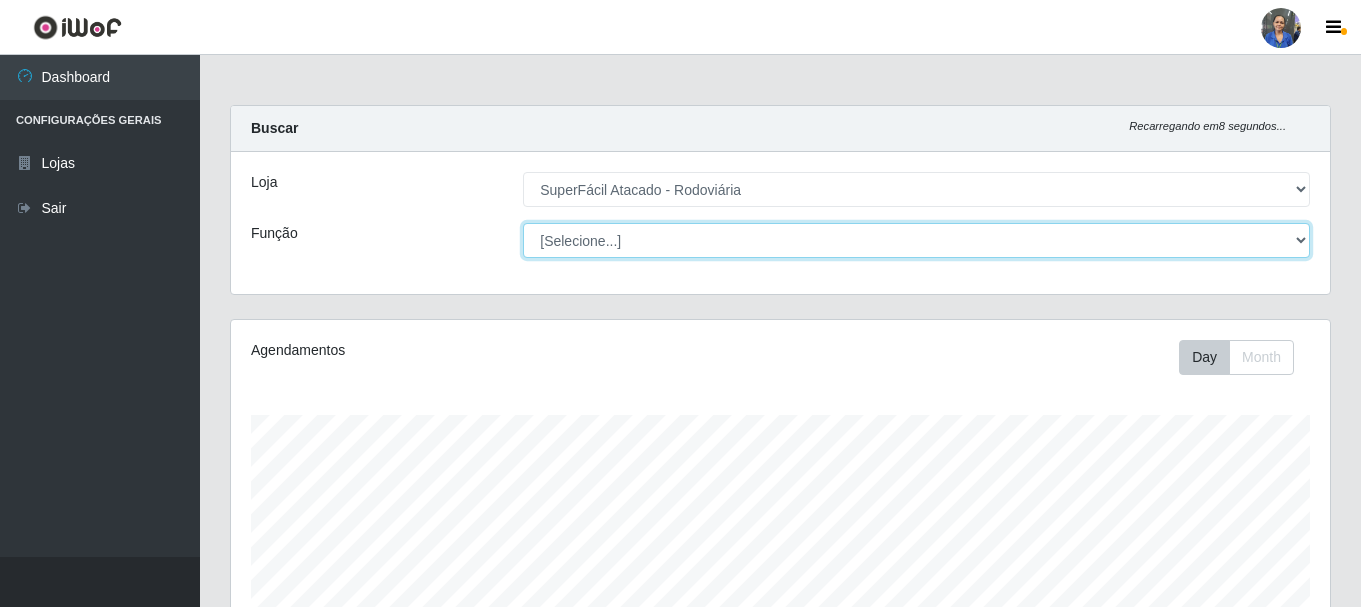click on "[Selecione...] Embalador Embalador + Embalador ++ Operador de Caixa Operador de Caixa + Operador de Caixa ++ Repositor  Repositor + Repositor ++ Repositor de Hortifruti Repositor de Hortifruti + Repositor de Hortifruti ++" at bounding box center [916, 240] 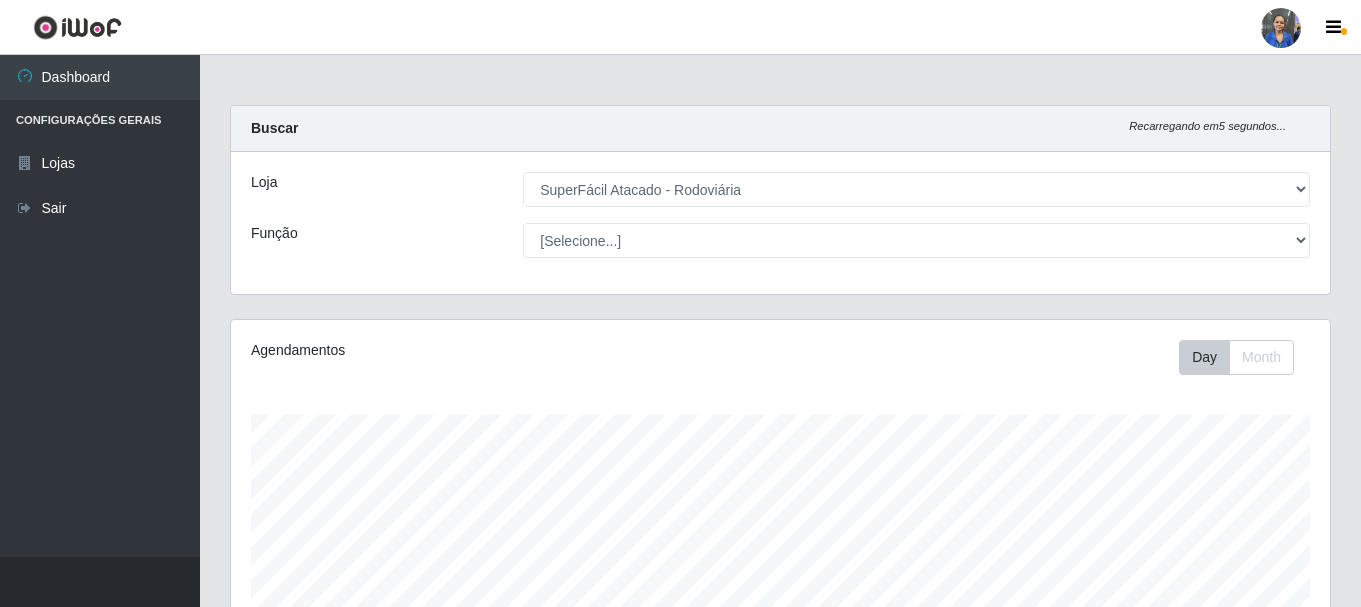 click on "Carregando...  Buscar Recarregando em  5   segundos... Loja [Selecione...] SuperFácil Atacado - Rodoviária Função [Selecione...] Embalador Embalador + Embalador ++ Operador de Caixa Operador de Caixa + Operador de Caixa ++ Repositor  Repositor + Repositor ++ Repositor de Hortifruti Repositor de Hortifruti + Repositor de Hortifruti ++ Agendamentos Day Month 24/06 Agendamentos 6   Hoje 1 dia 3 dias 1 Semana Não encerrados Trabalhador Posição Data Status Opções [FIRST] [LAST] de [LAST] Operador de Caixa   Início:   [DATE], [TIME] Término:   [DATE], [TIME] EM ANDAMENTO há  06 h e   14  min   Adicionar Horas Extra Forçar Encerramento Avaliação [FIRST] [LAST] de [LAST]  Operador de Caixa   Início:   [DATE], [TIME] Término:   [DATE], [TIME] EM ANDAMENTO há  06 h e   14  min   Adicionar Horas Extra Forçar Encerramento Avaliação [FIRST] [LAST] [LAST]  Repositor    Início:   [DATE], [TIME] Término:   [DATE], [TIME] EM ANDAMENTO há  03 h e   14  min   Avaliação" at bounding box center (780, 1551) 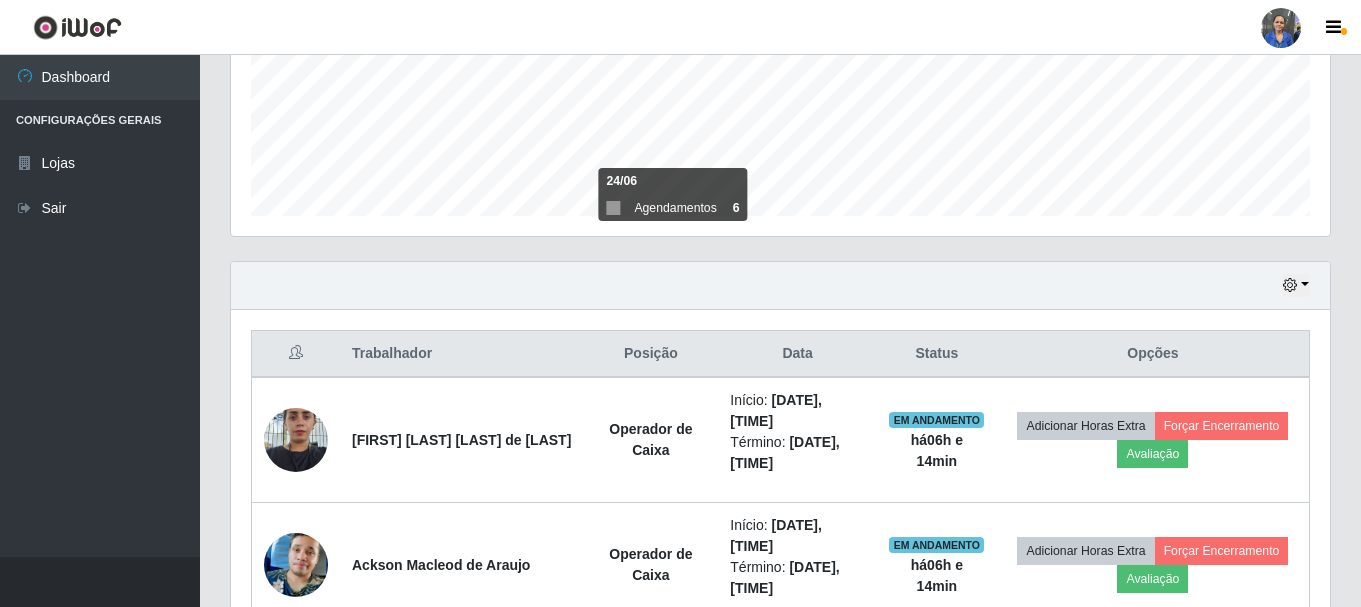 scroll, scrollTop: 500, scrollLeft: 0, axis: vertical 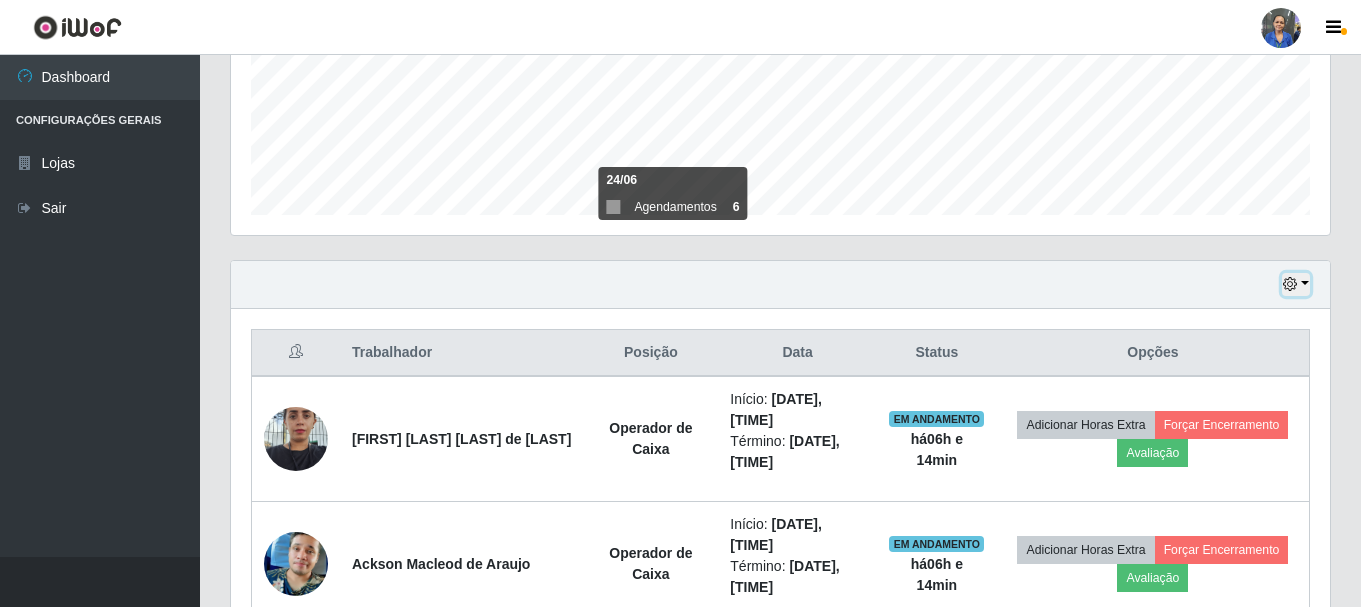 click at bounding box center [1290, 284] 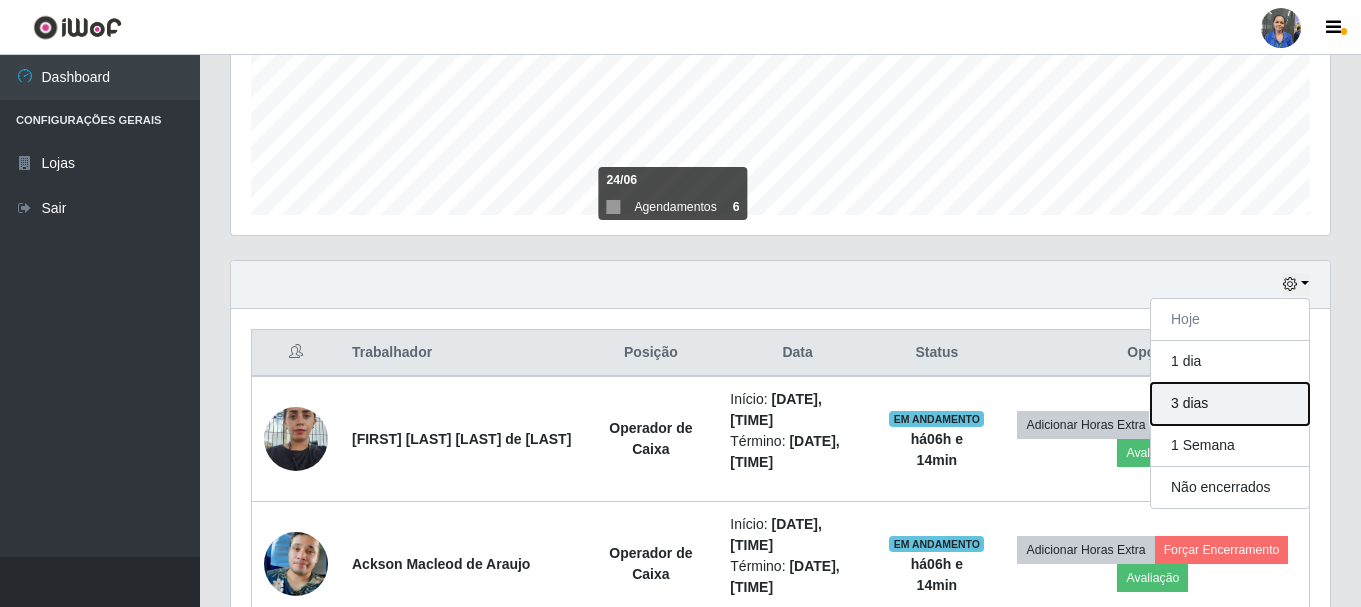 click on "3 dias" at bounding box center (1230, 404) 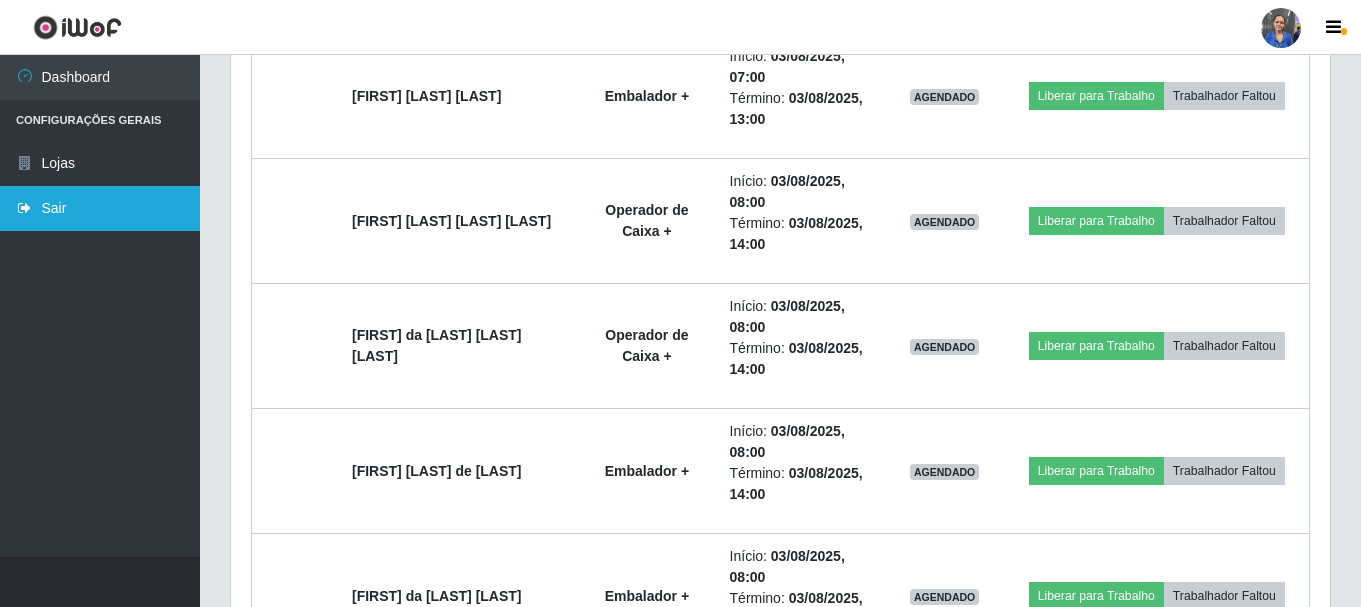 scroll, scrollTop: 7724, scrollLeft: 0, axis: vertical 